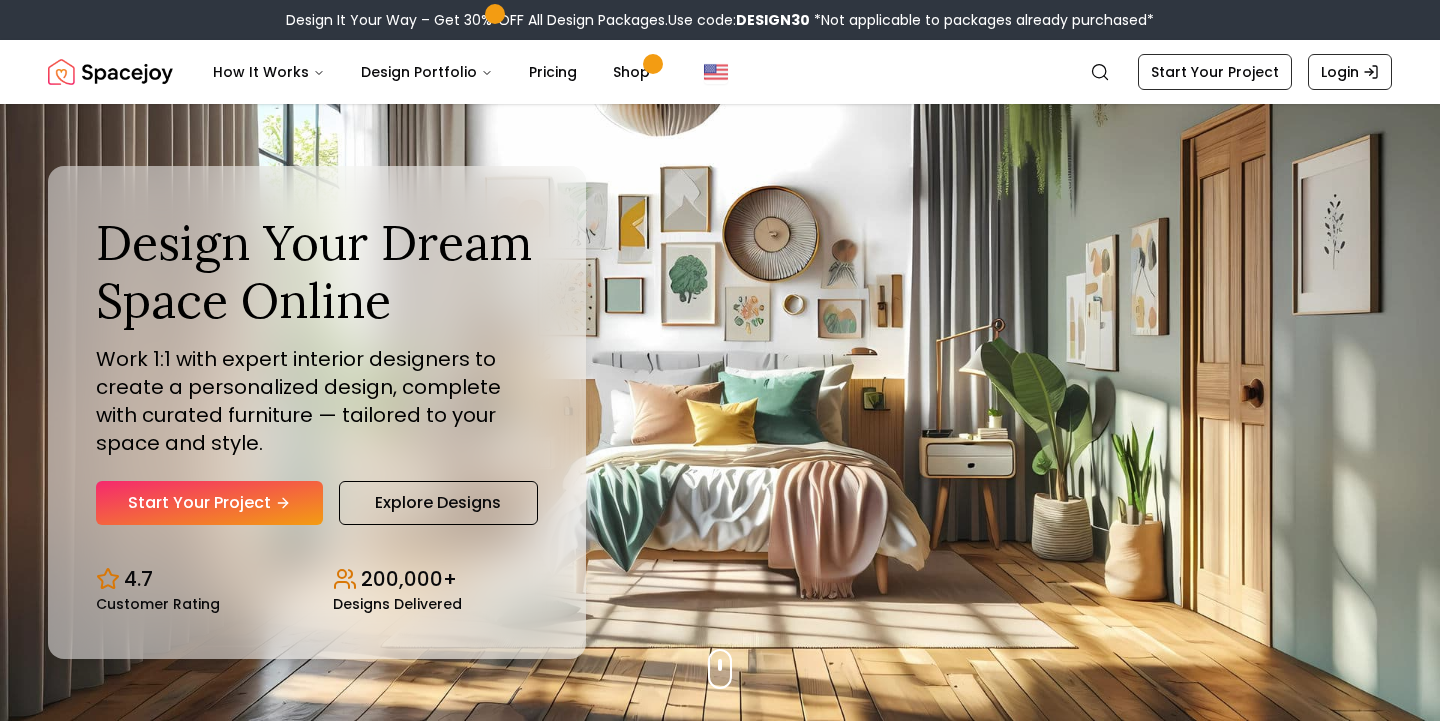 scroll, scrollTop: -5, scrollLeft: 0, axis: vertical 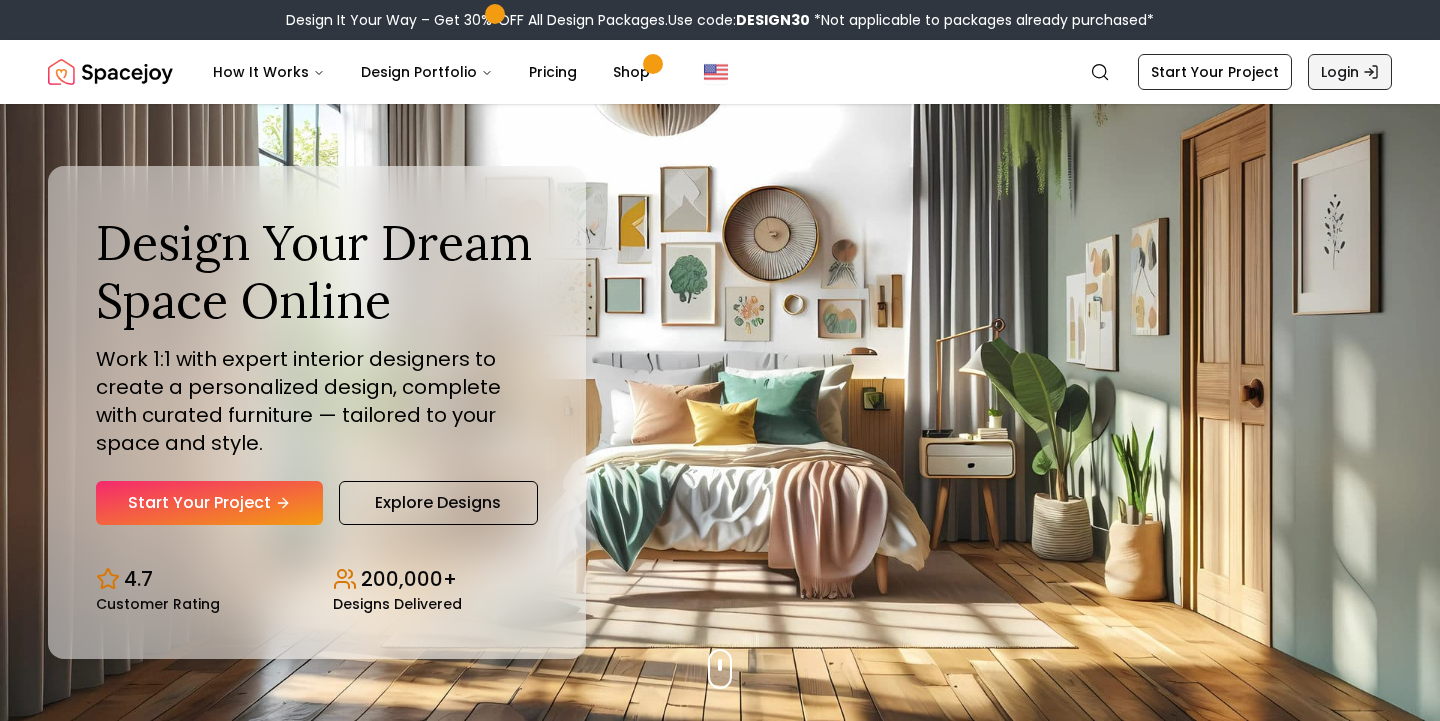 click on "Login" at bounding box center (1350, 72) 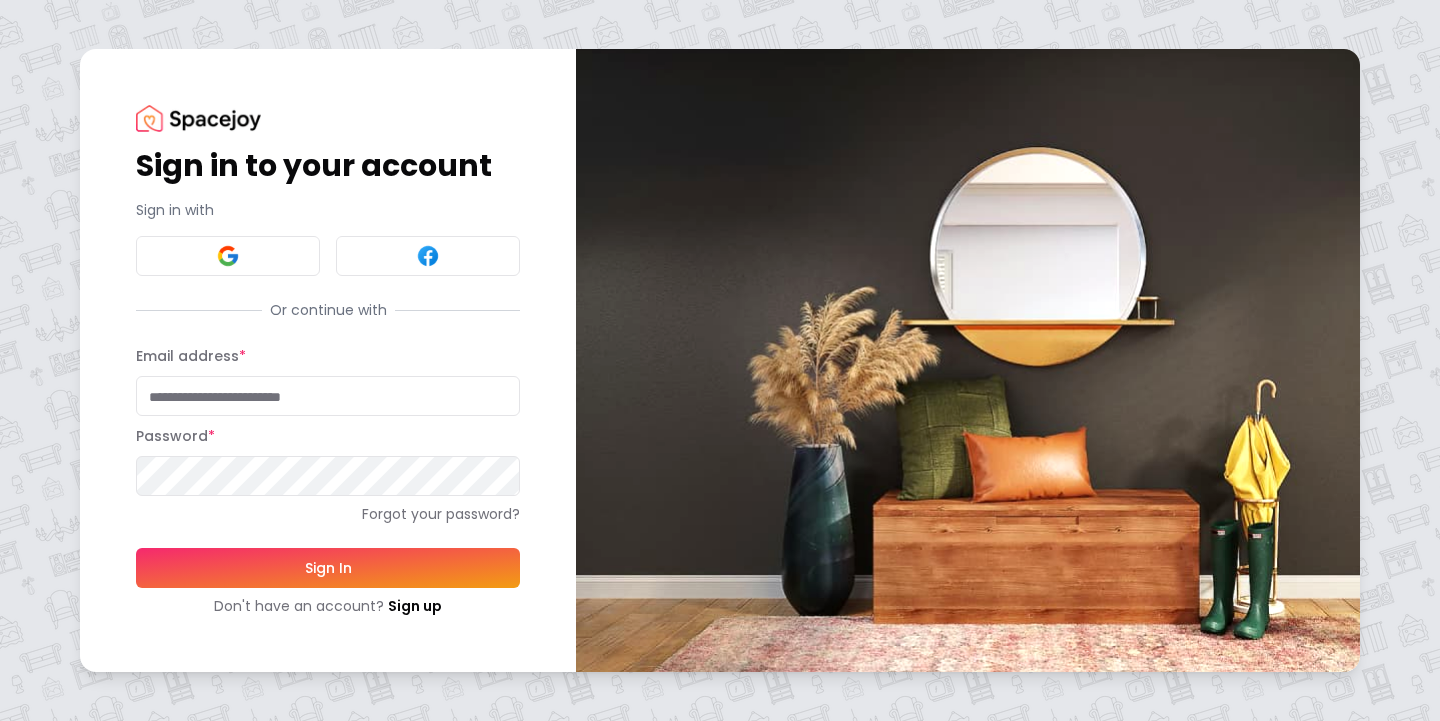click on "Email address  *" at bounding box center (328, 396) 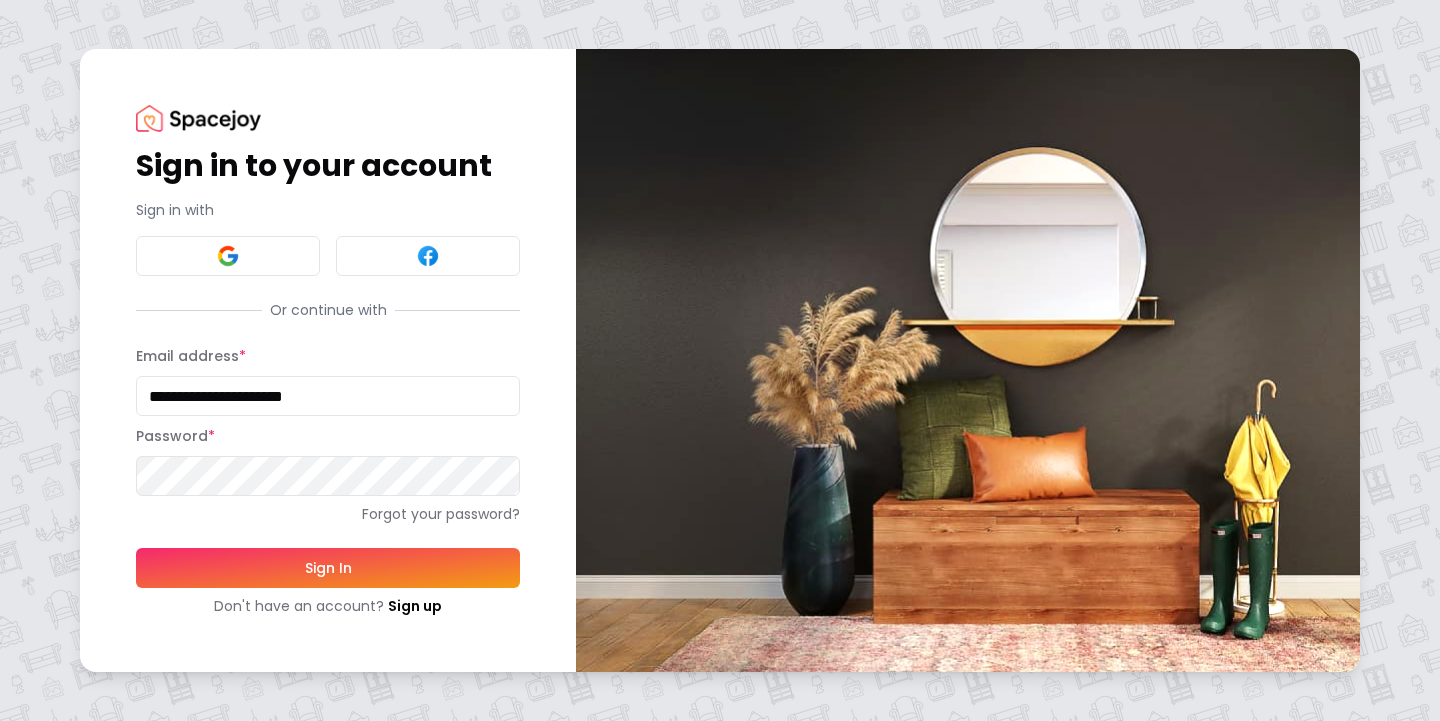 type on "**********" 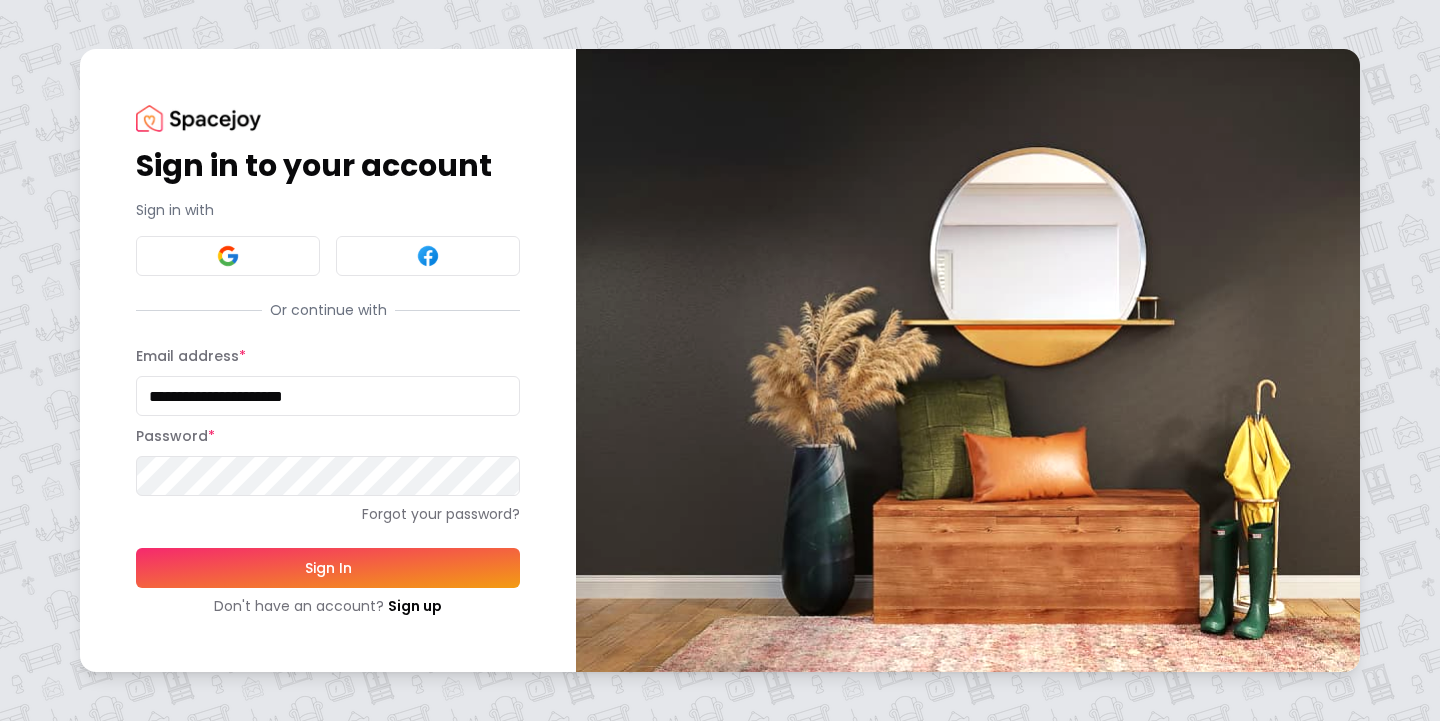 click on "Sign In" at bounding box center (328, 568) 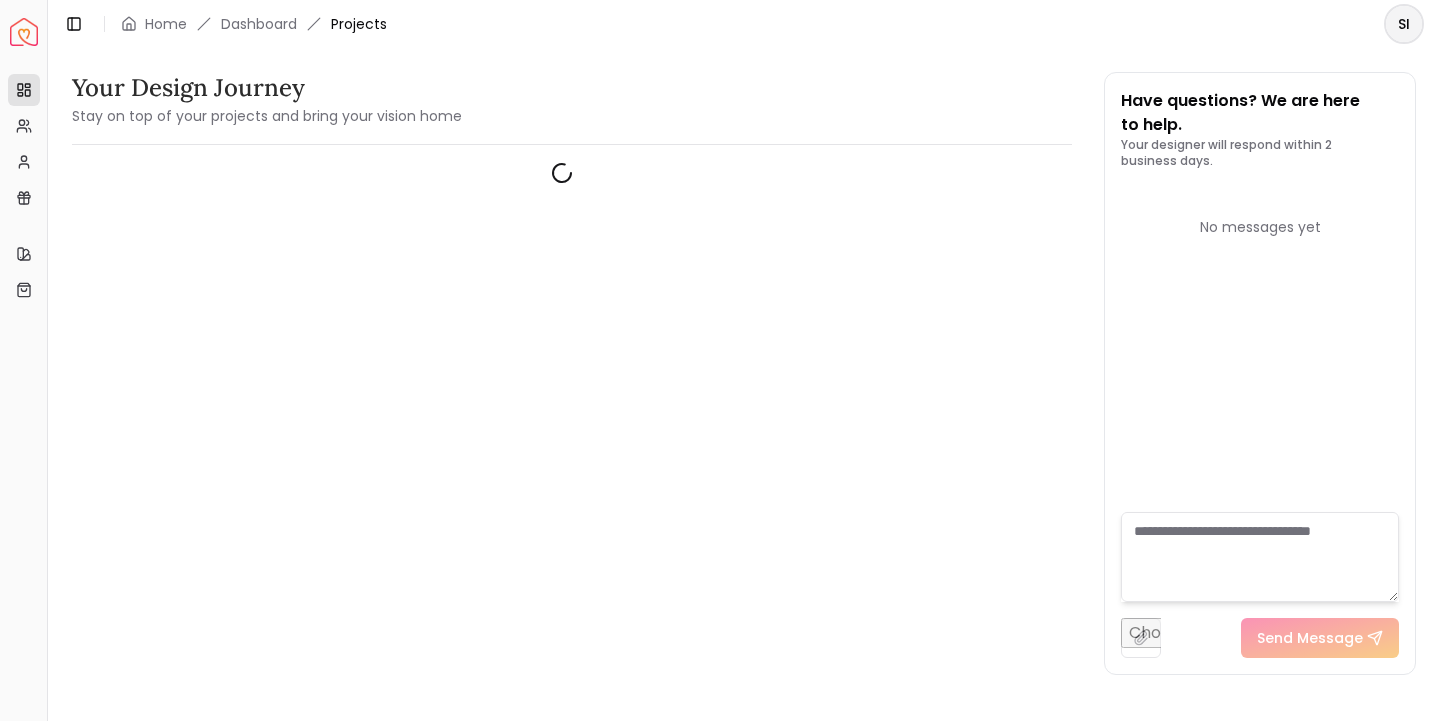 scroll, scrollTop: 0, scrollLeft: 0, axis: both 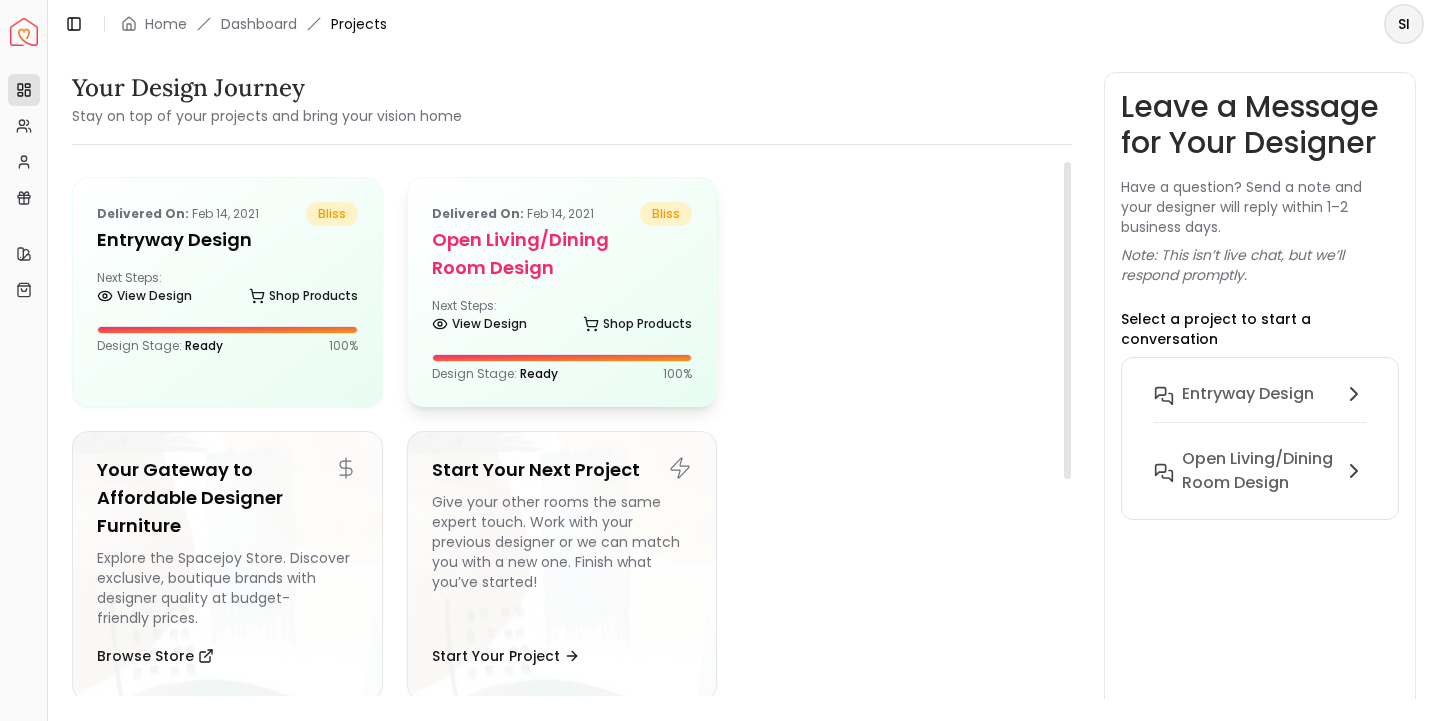 click on "Delivered on:   Feb 14, 2021 bliss Open Living/Dining Room Design Next Steps: View Design Shop Products Design Stage:   Ready 100 %" at bounding box center [562, 292] 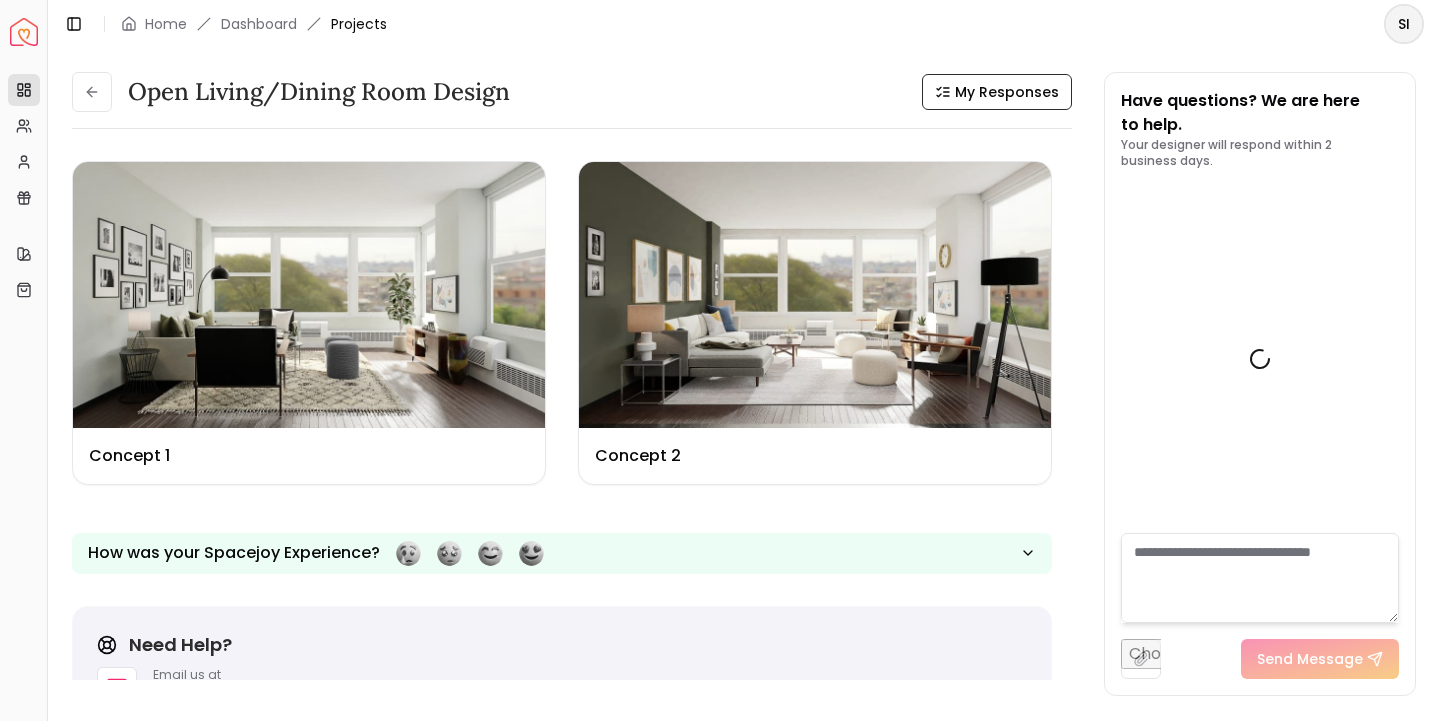 scroll, scrollTop: 2260, scrollLeft: 0, axis: vertical 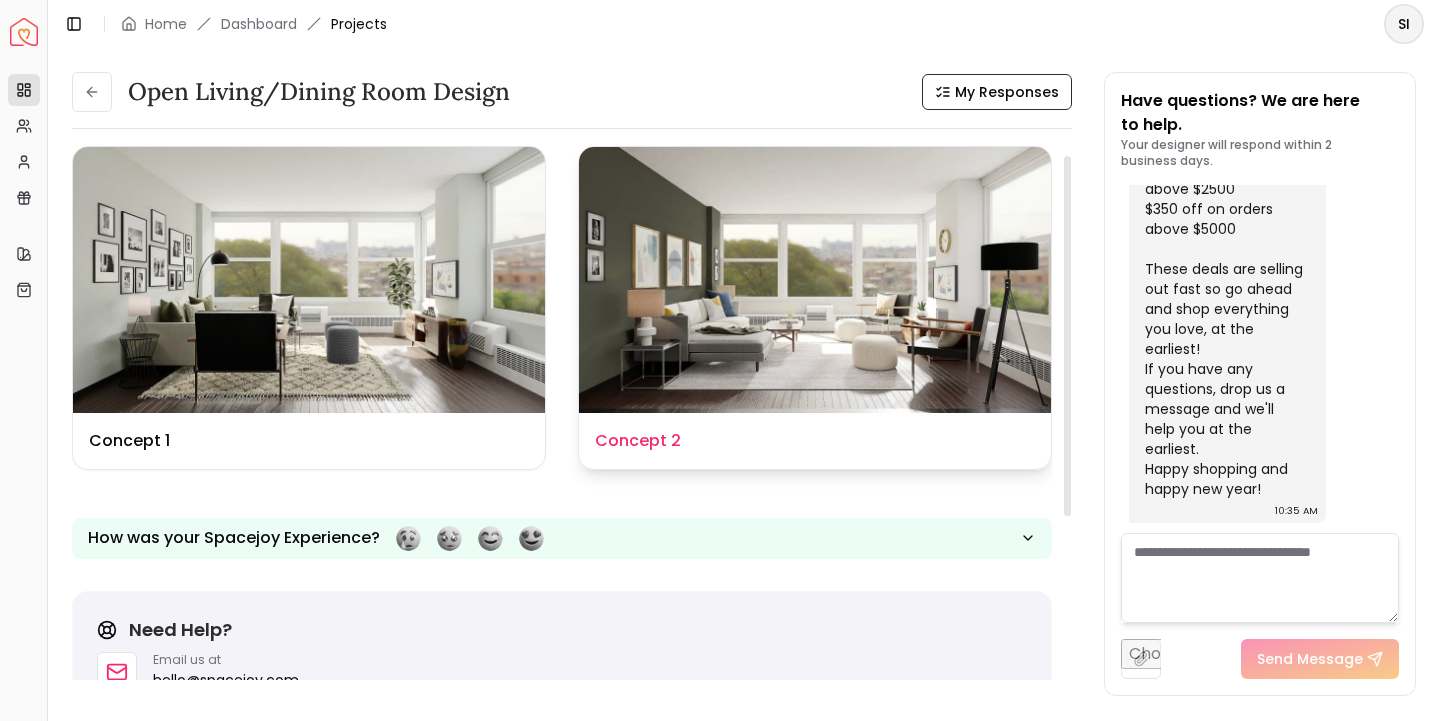 click at bounding box center (815, 280) 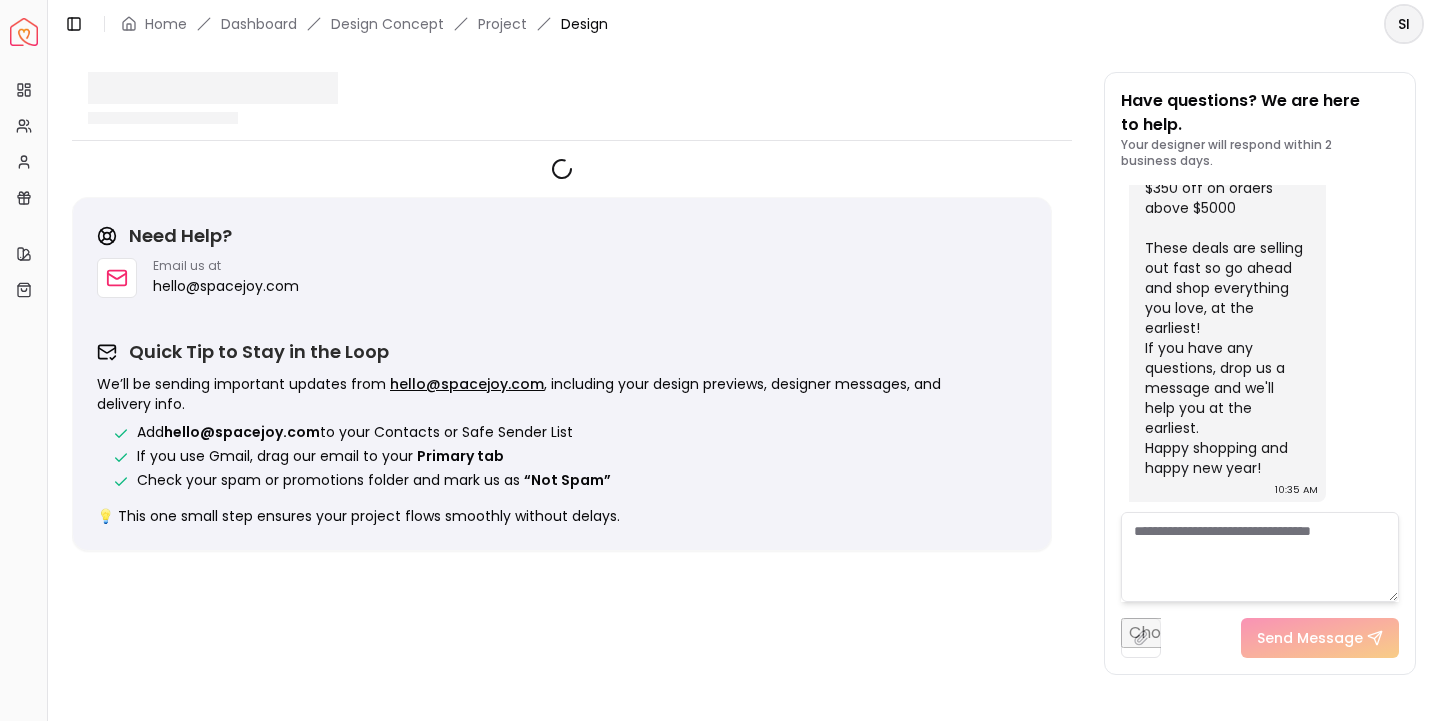 scroll, scrollTop: 2244, scrollLeft: 0, axis: vertical 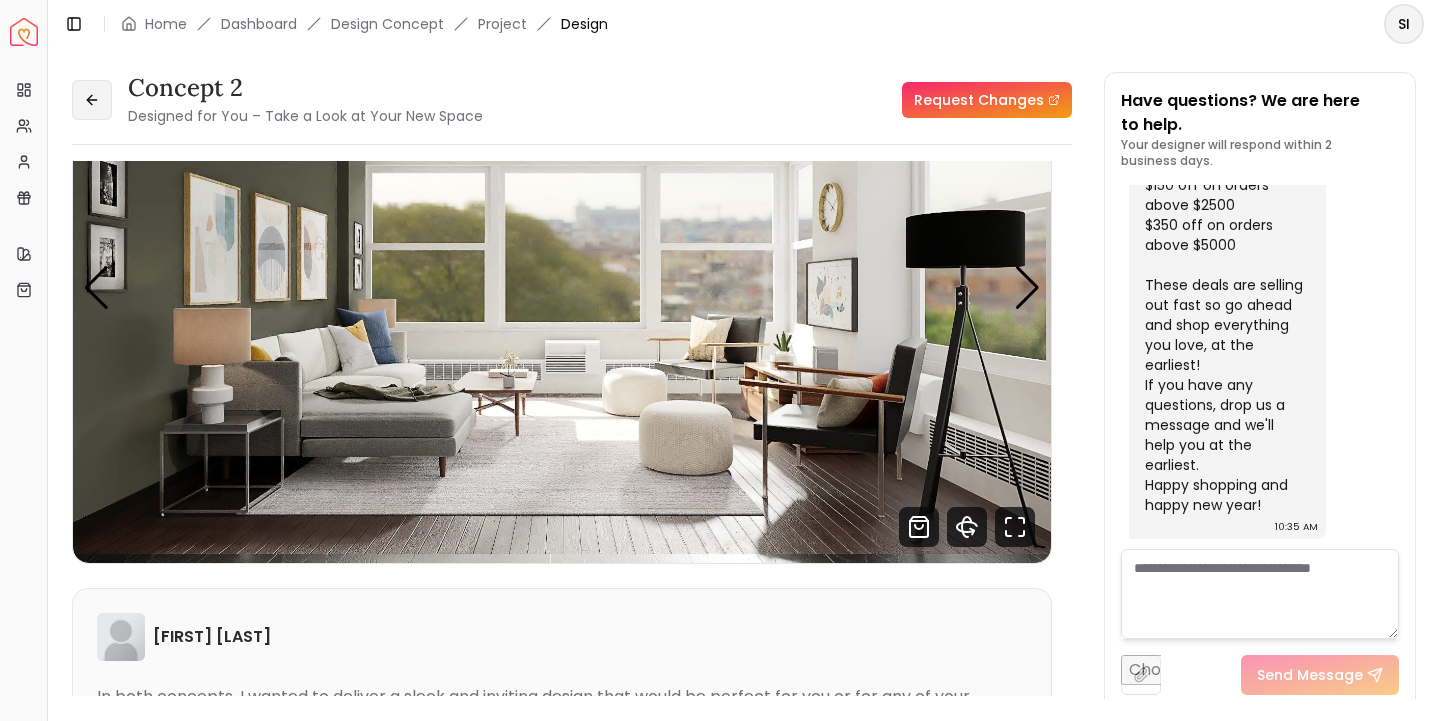 click at bounding box center [92, 100] 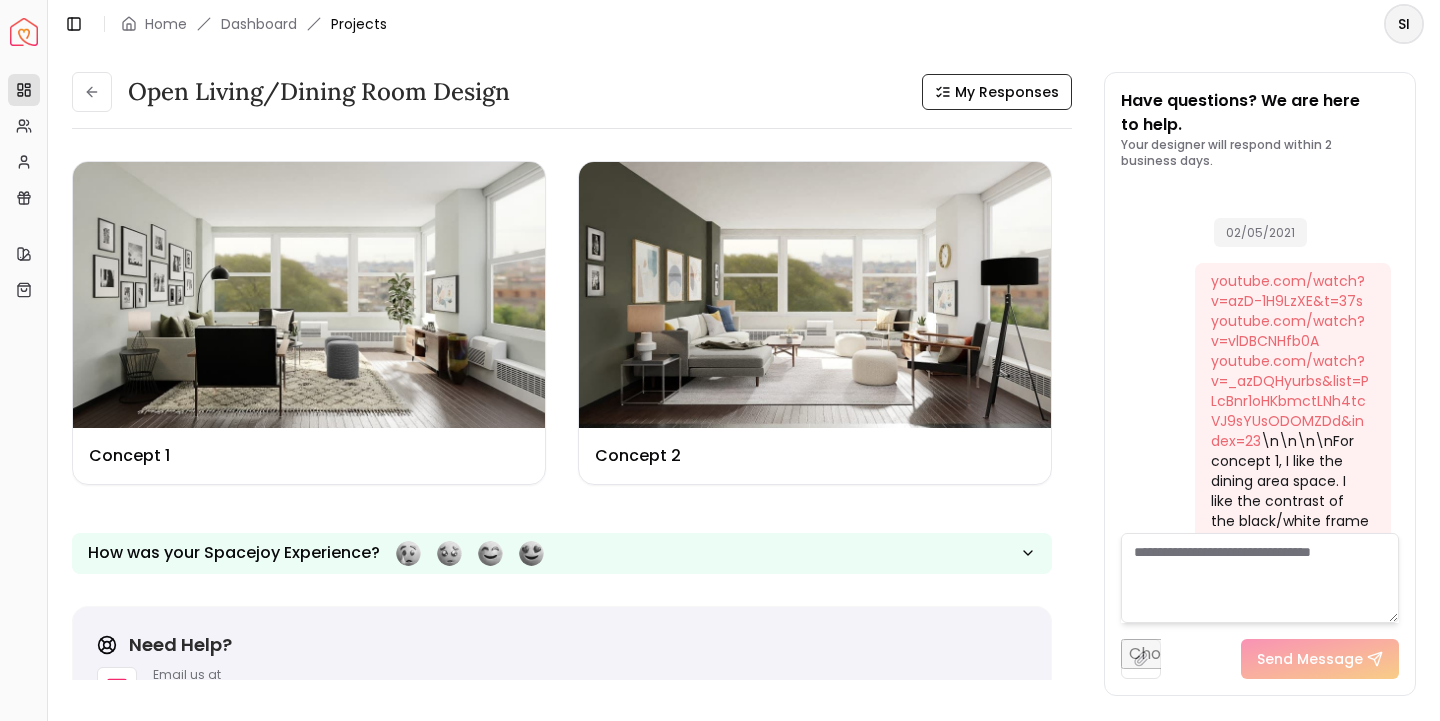 scroll, scrollTop: 2260, scrollLeft: 0, axis: vertical 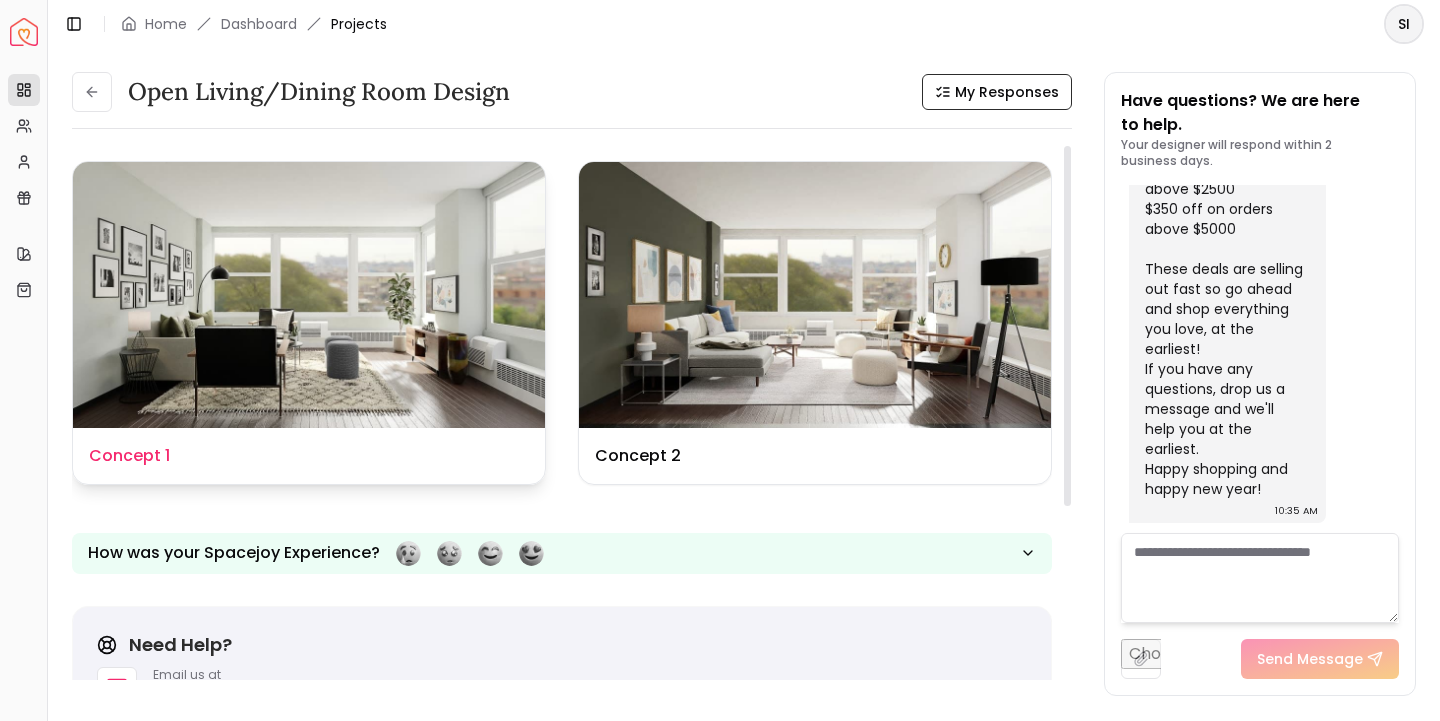 click at bounding box center [309, 295] 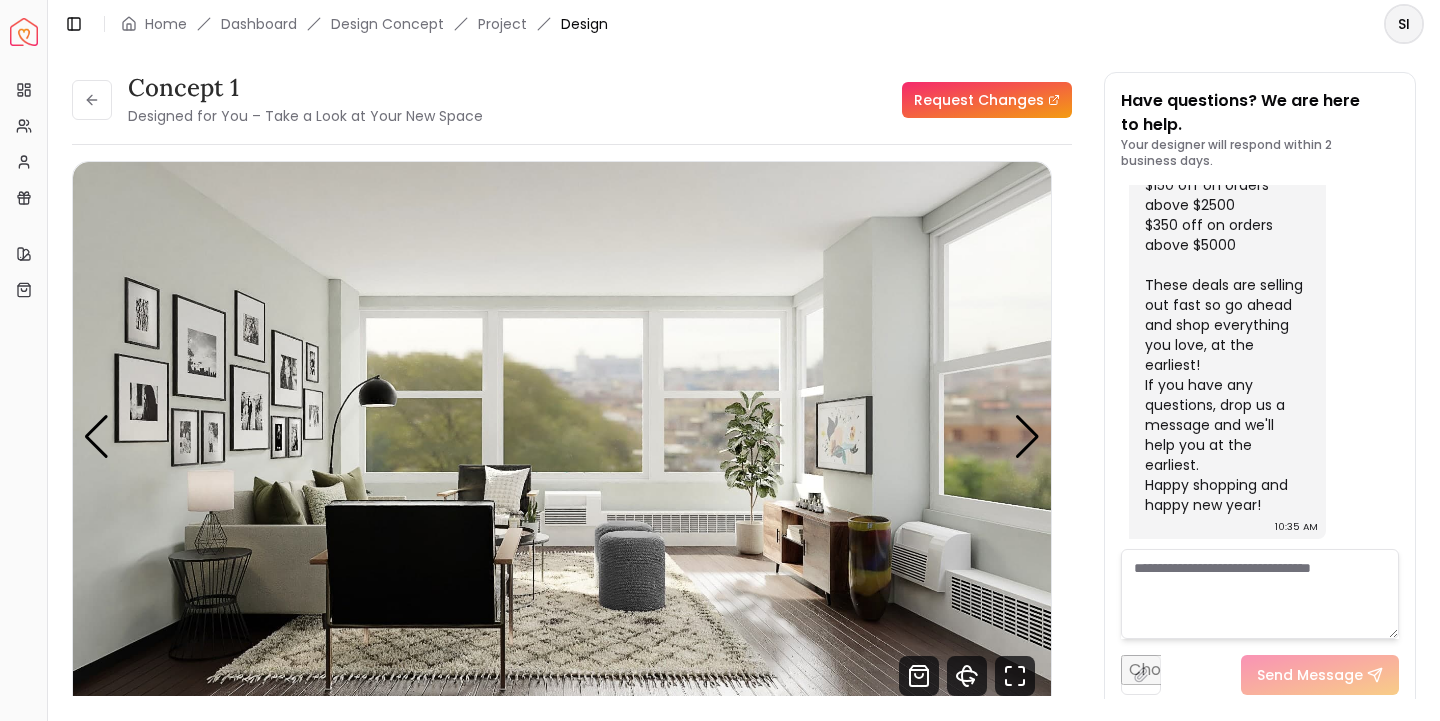 scroll, scrollTop: 2244, scrollLeft: 0, axis: vertical 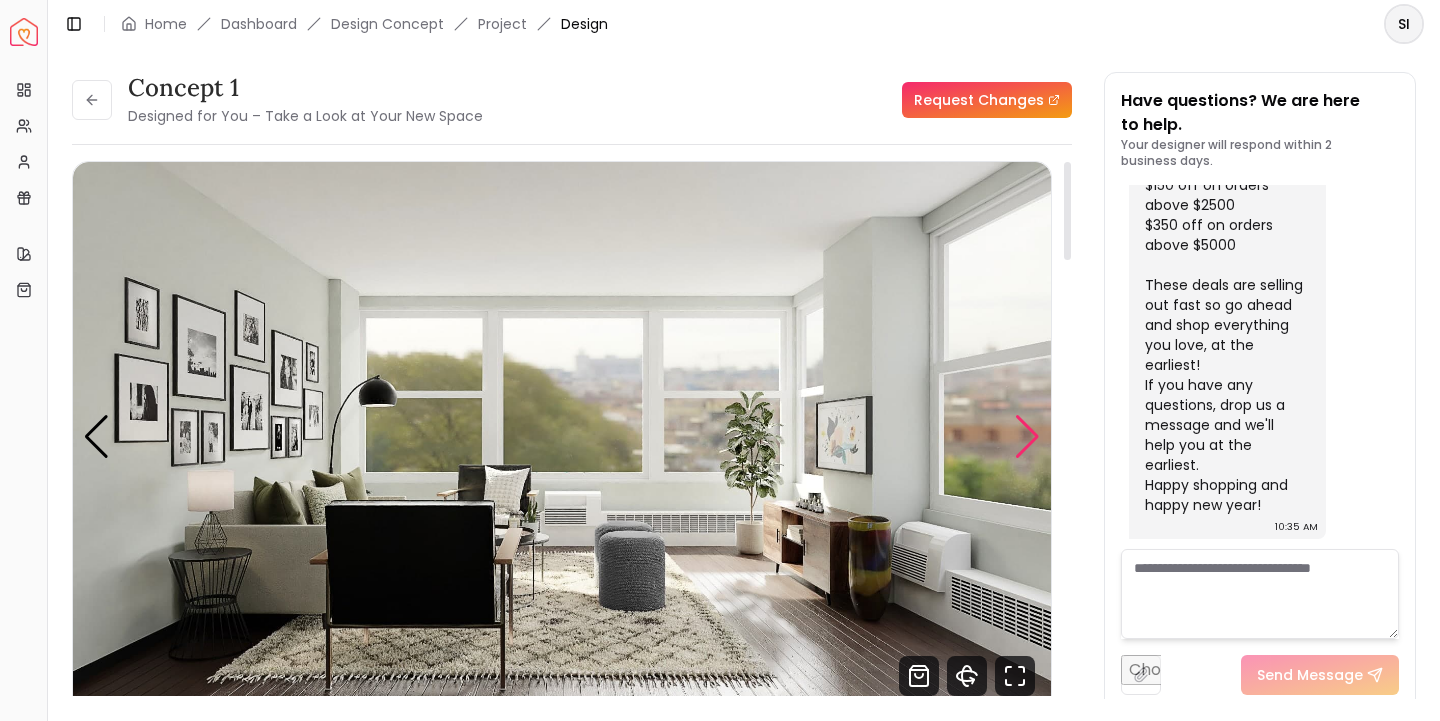 click at bounding box center (1027, 437) 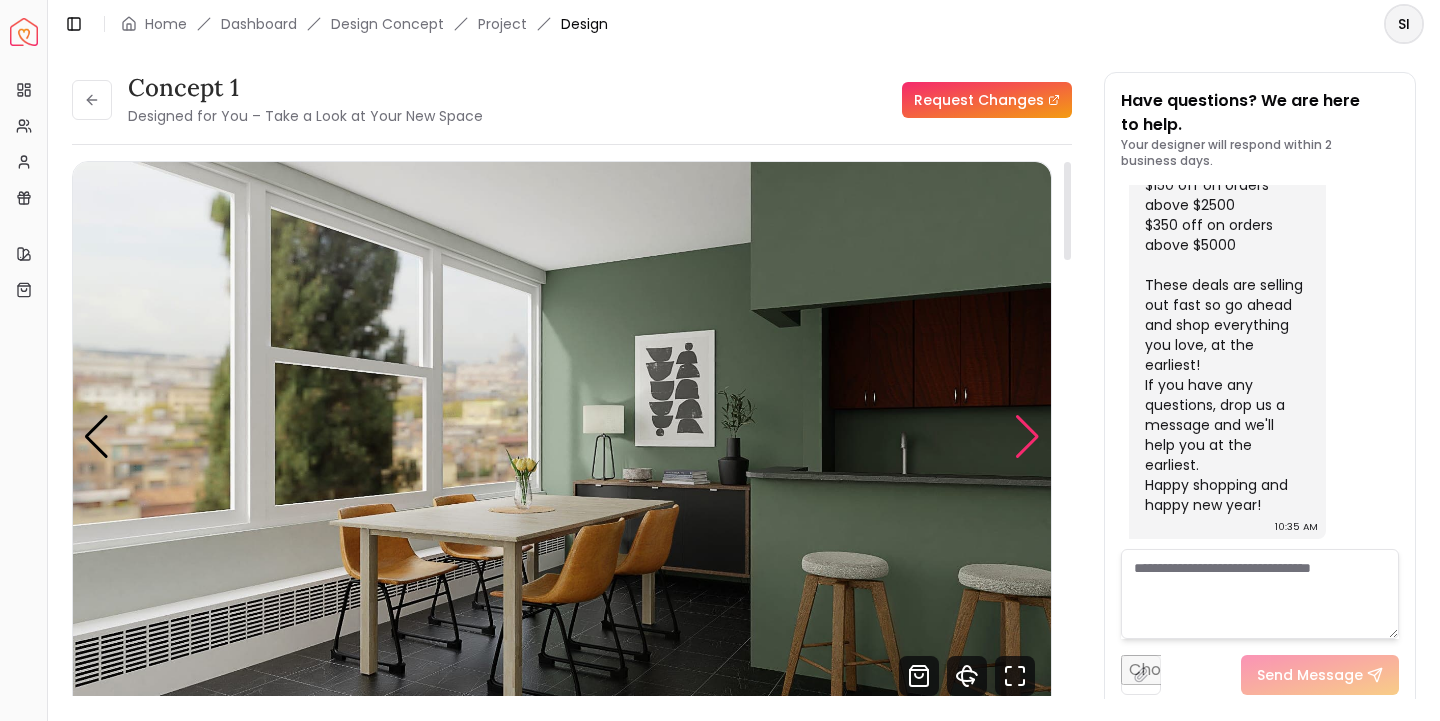 click at bounding box center [1027, 437] 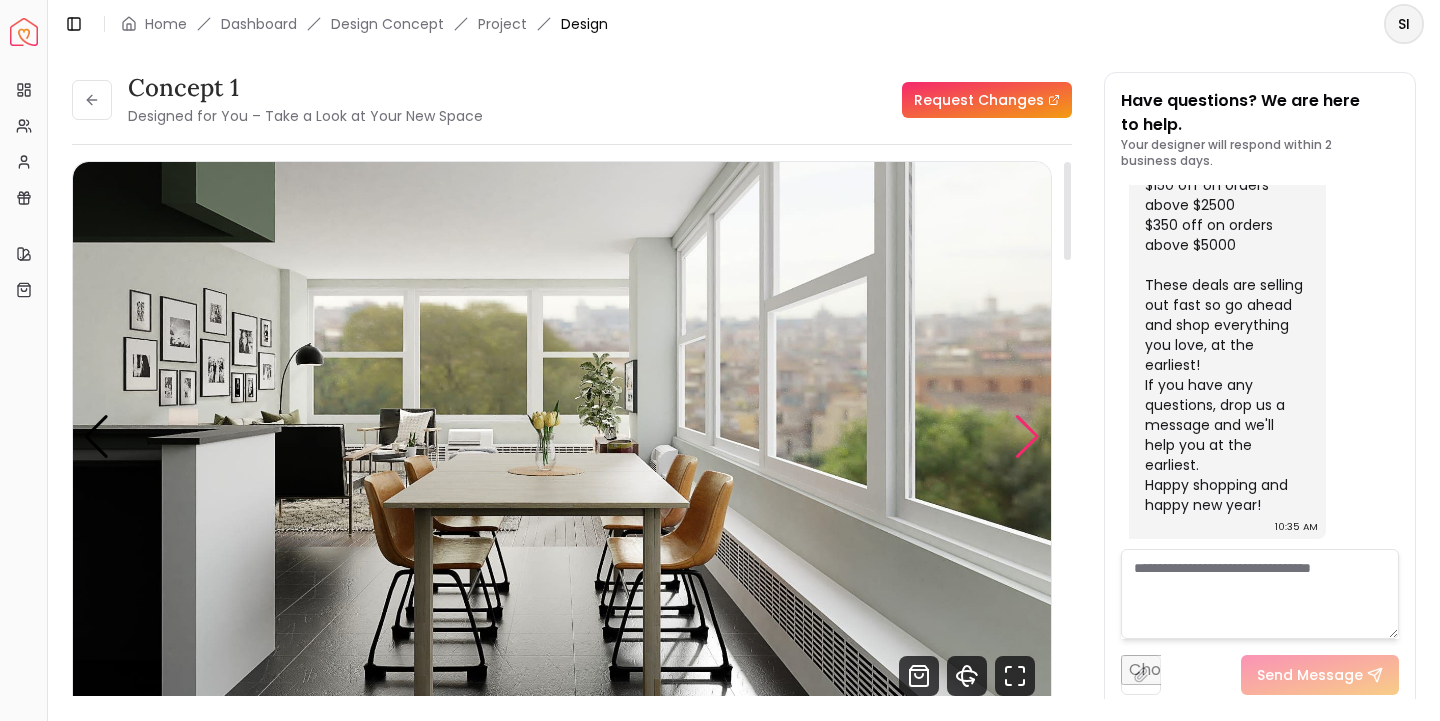 click at bounding box center (1027, 437) 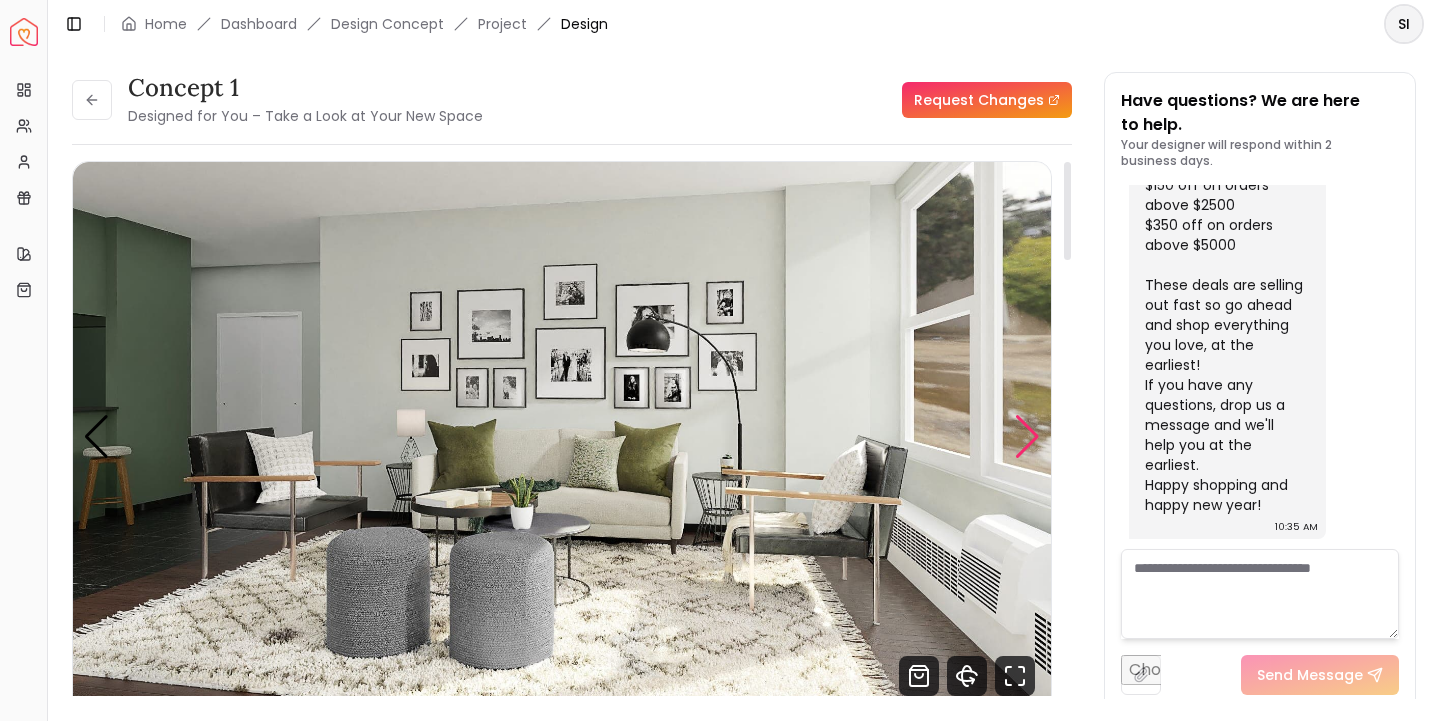 click at bounding box center [1027, 437] 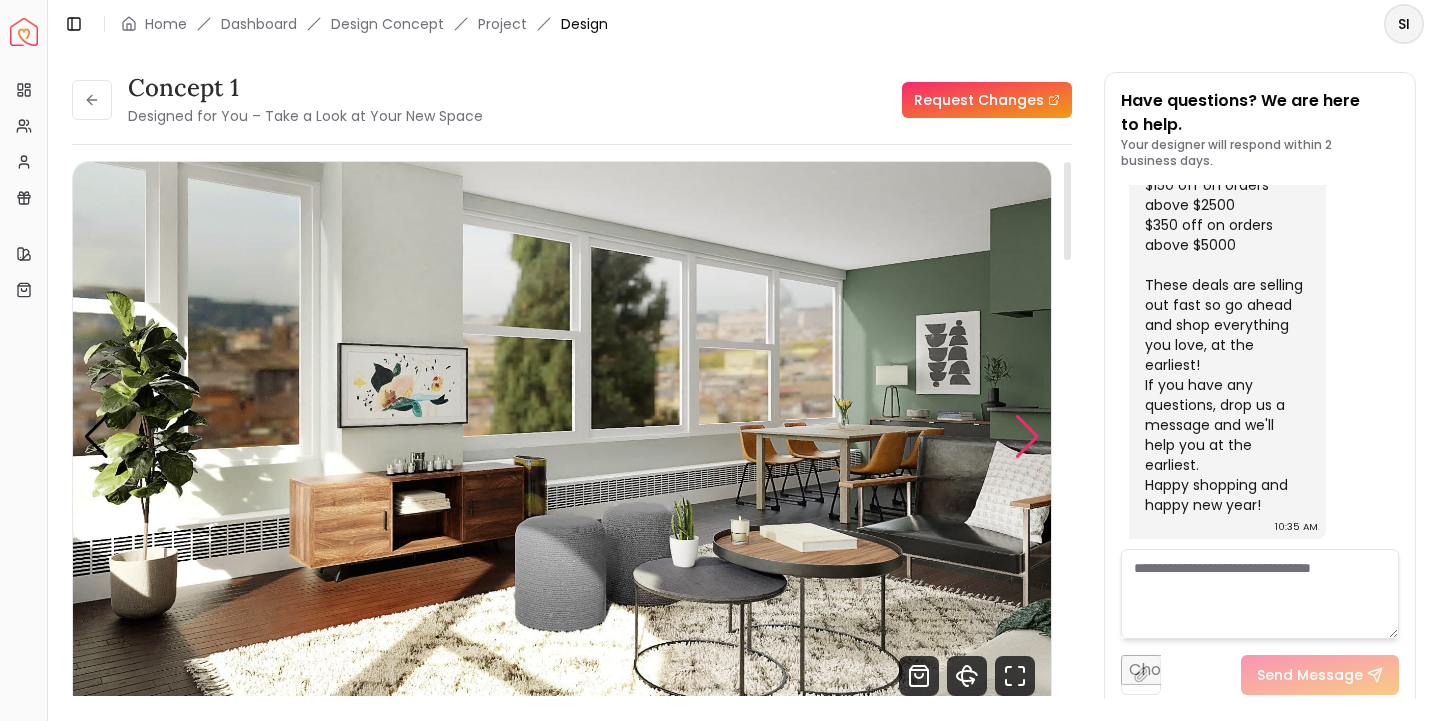 click at bounding box center (1027, 437) 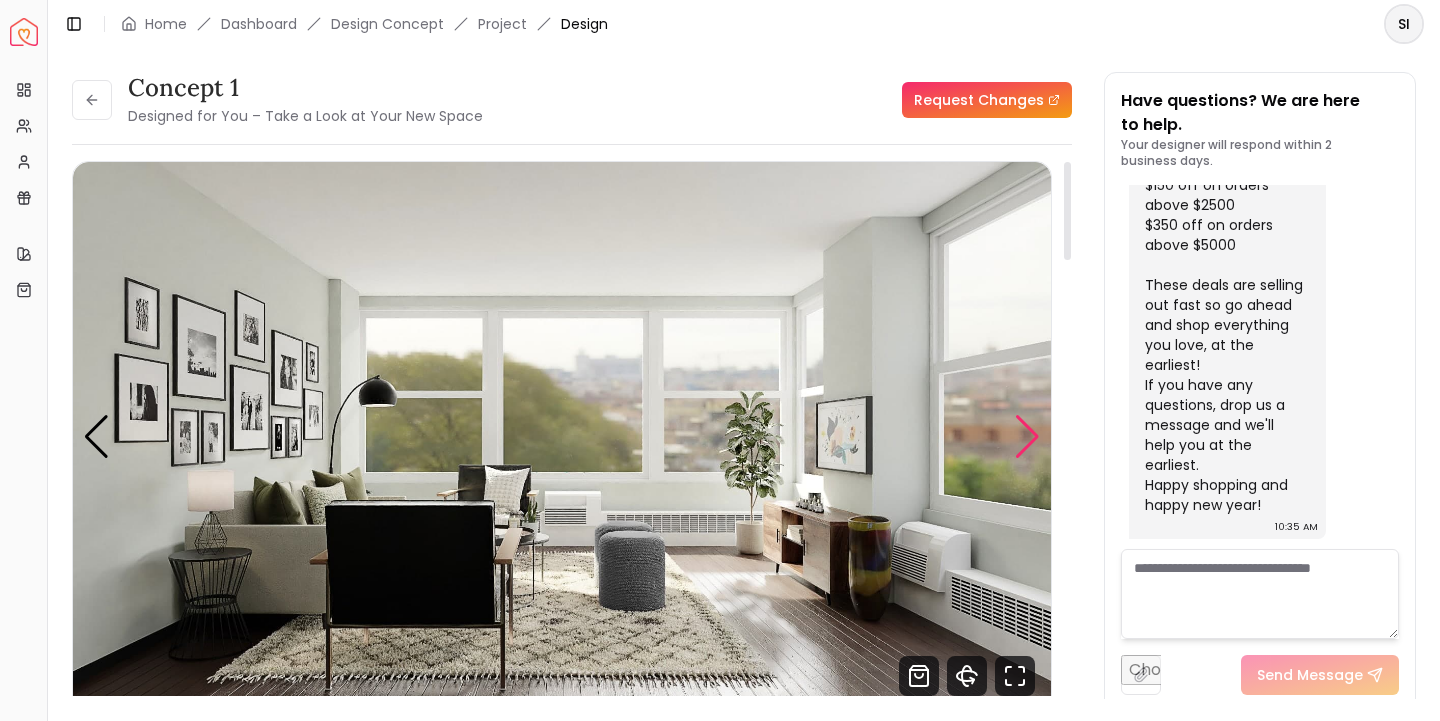 click at bounding box center (1027, 437) 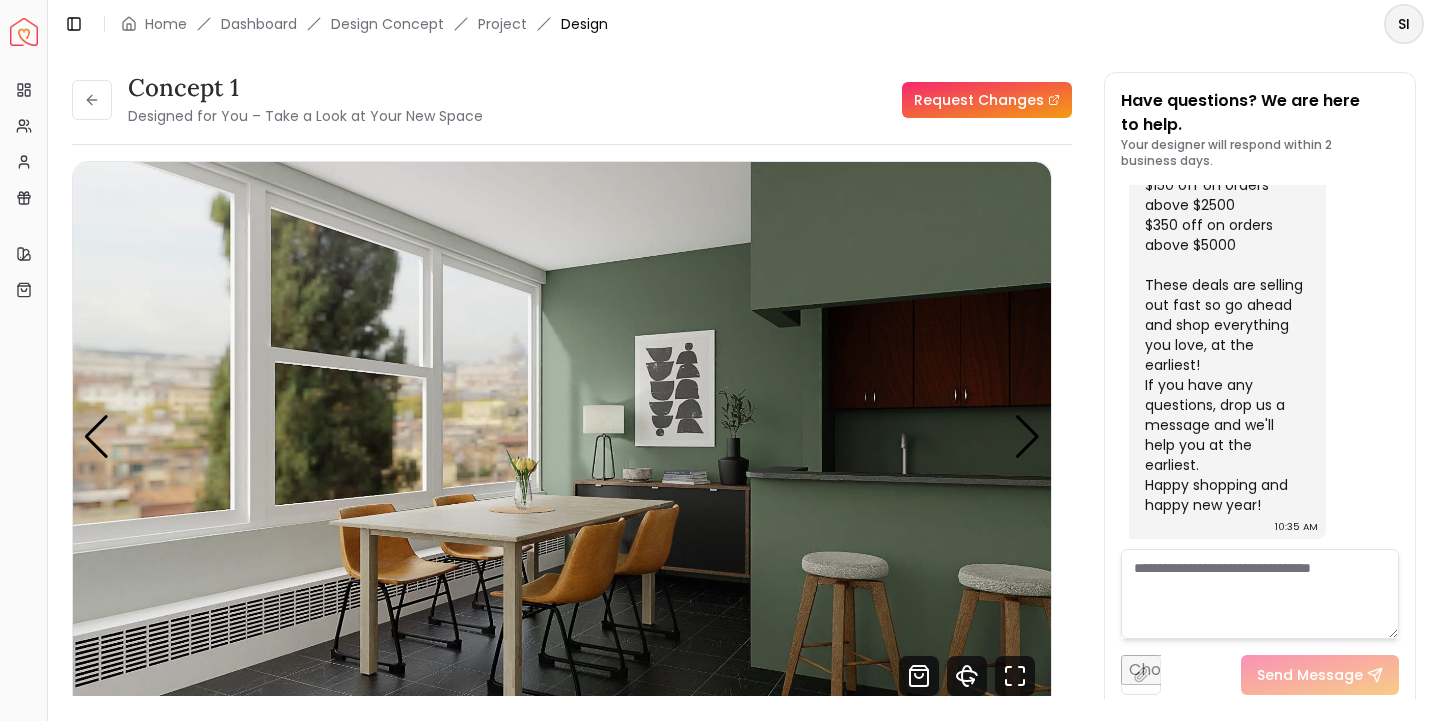 scroll, scrollTop: 0, scrollLeft: 0, axis: both 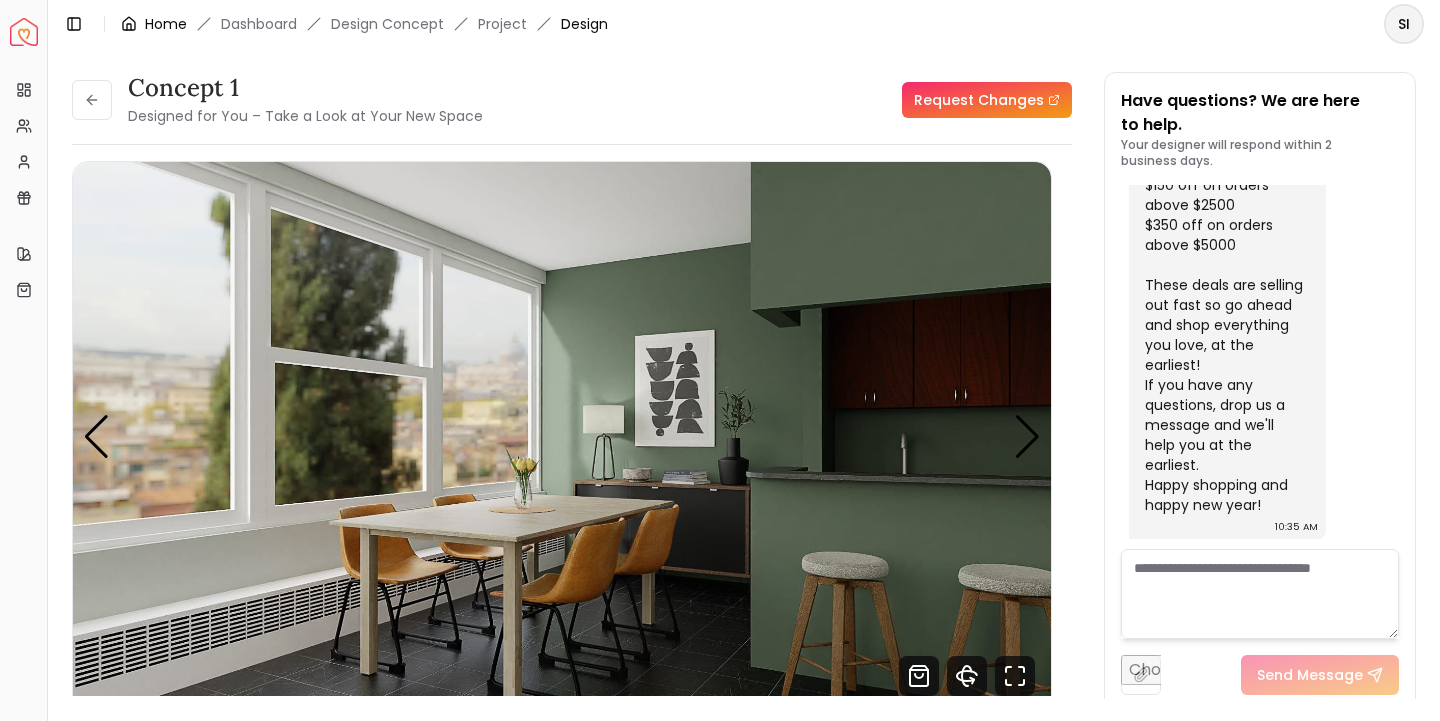 click on "Home" at bounding box center (166, 24) 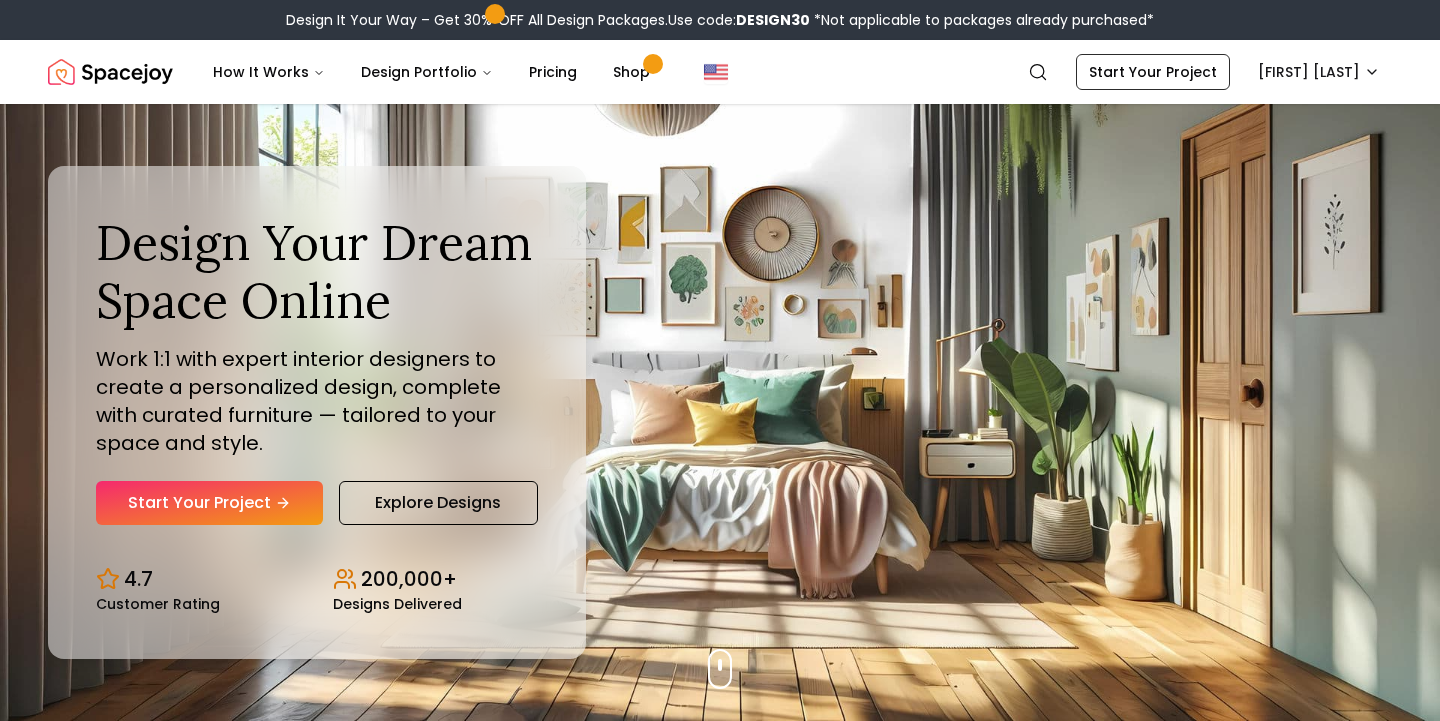 click at bounding box center (110, 72) 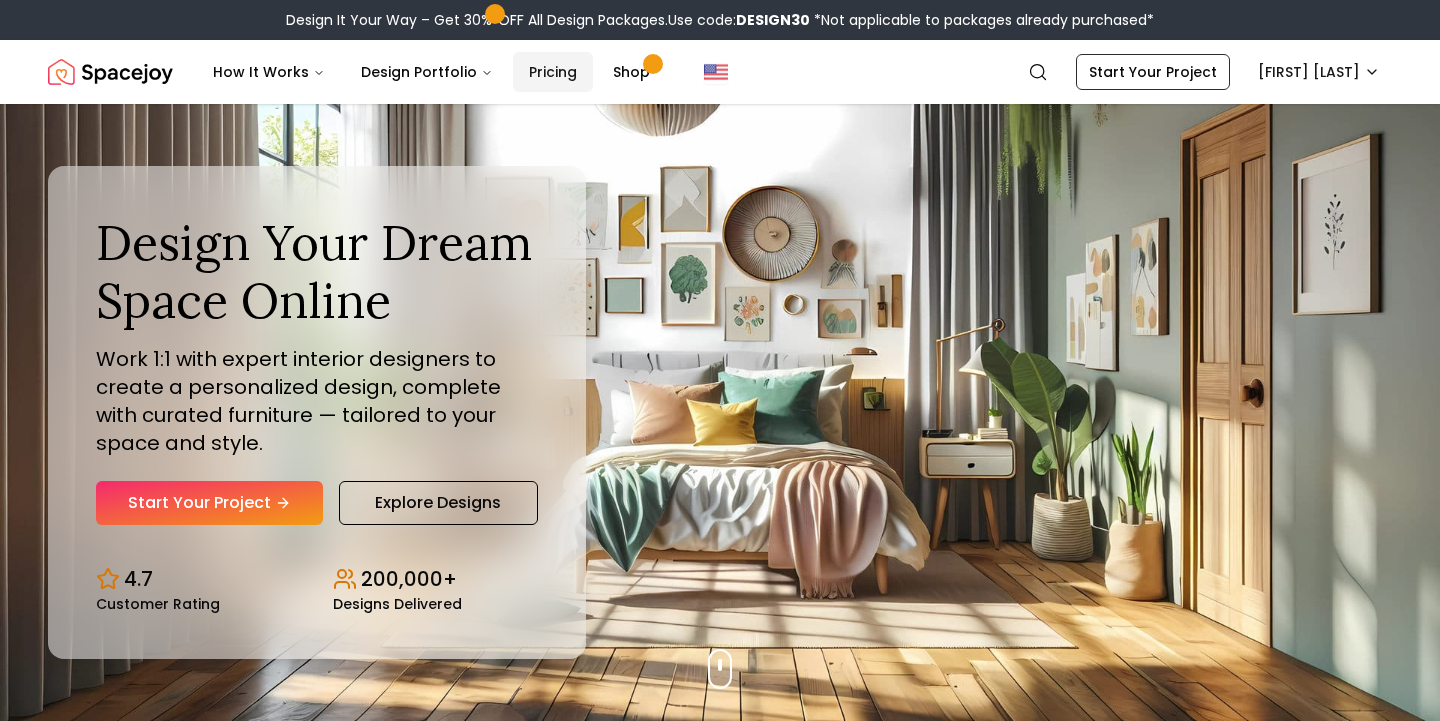 click on "Pricing" at bounding box center [553, 72] 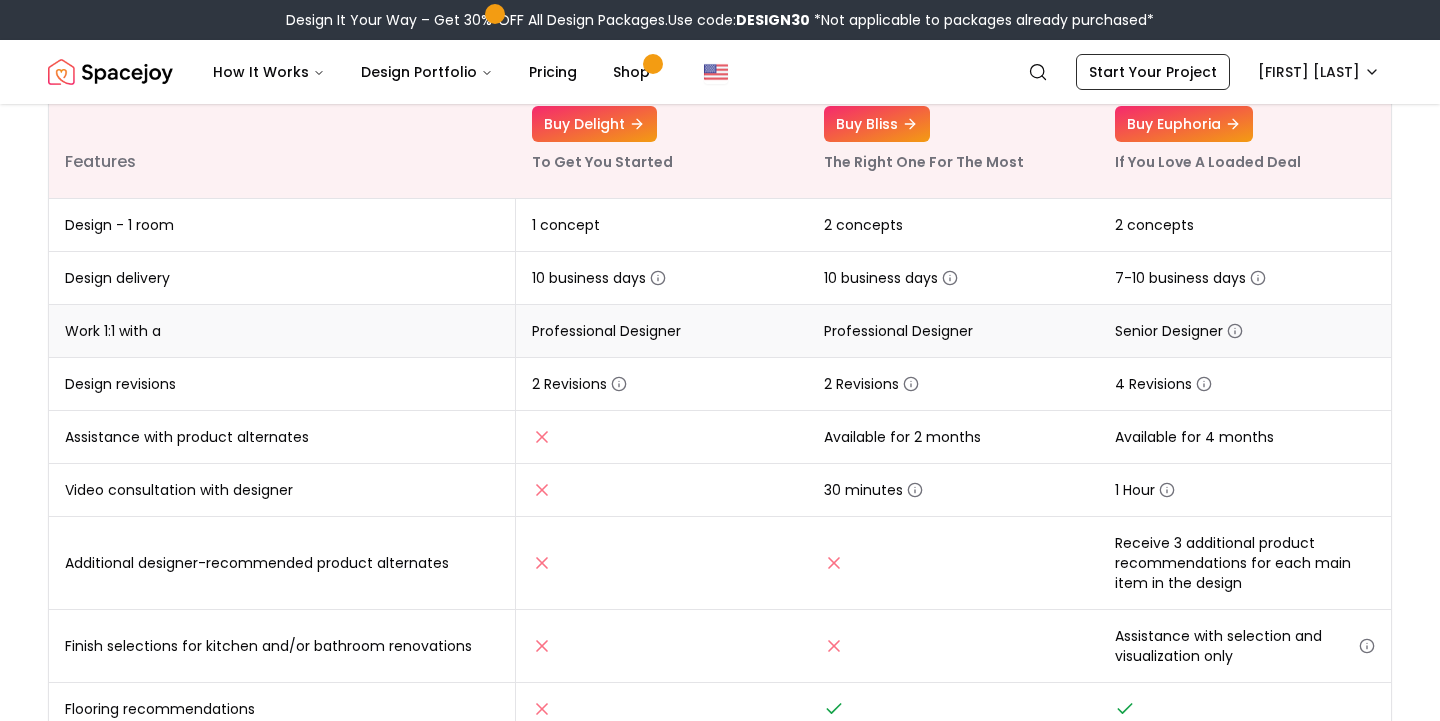 scroll, scrollTop: 373, scrollLeft: 0, axis: vertical 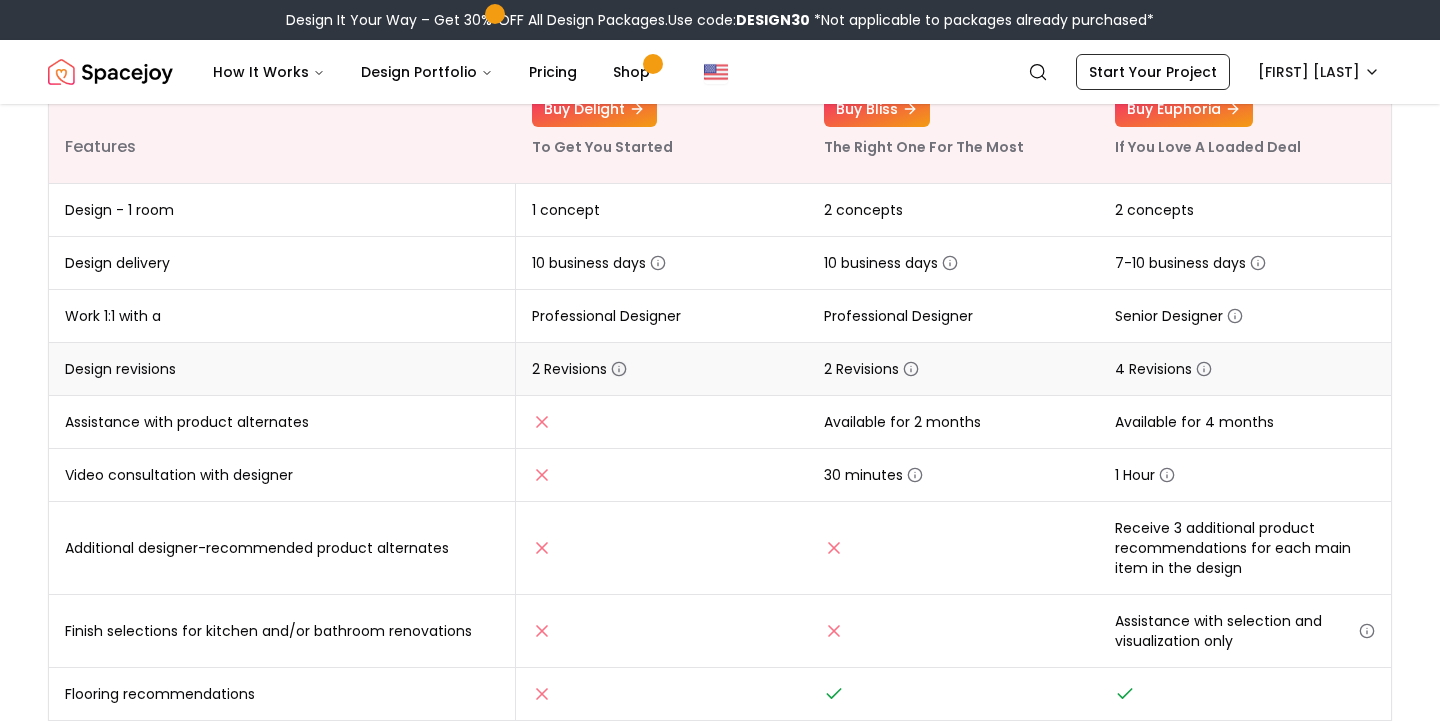 click 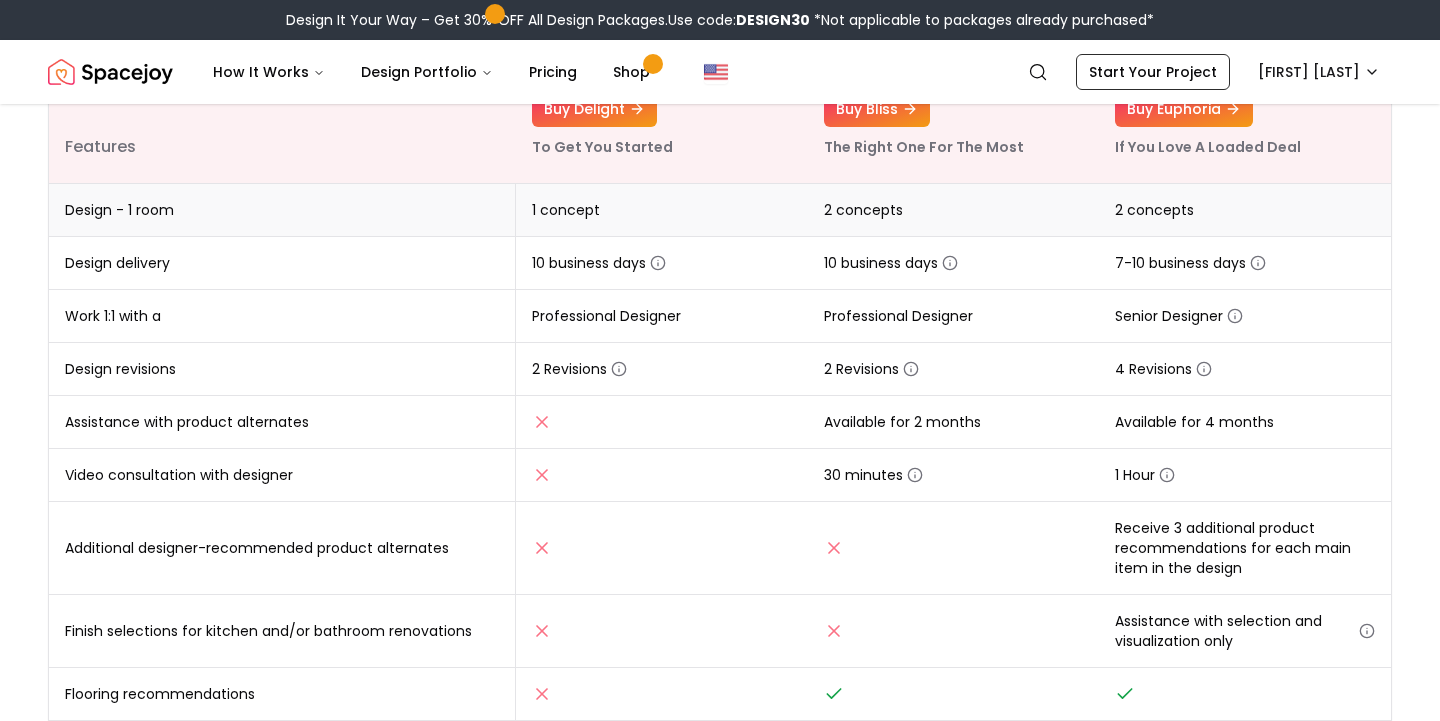 click on "1 concept" at bounding box center (662, 210) 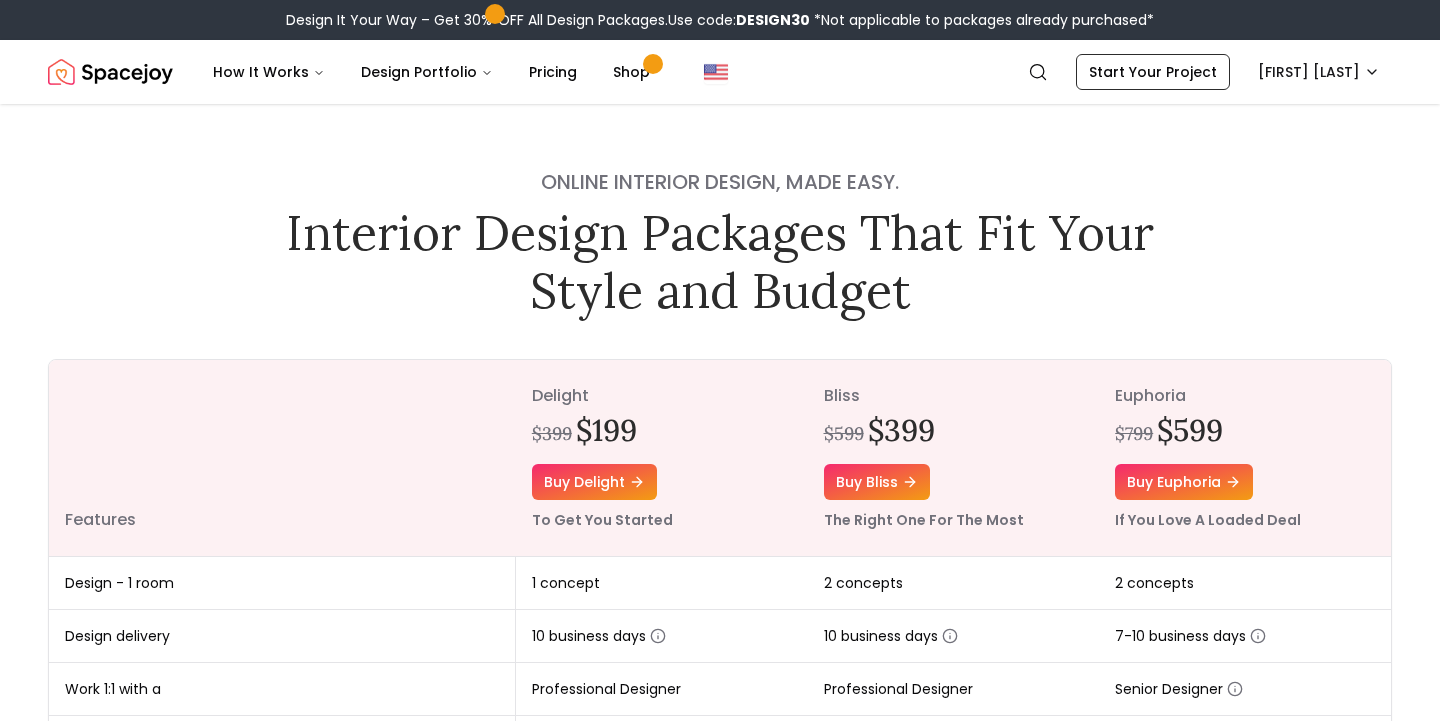scroll, scrollTop: 0, scrollLeft: 0, axis: both 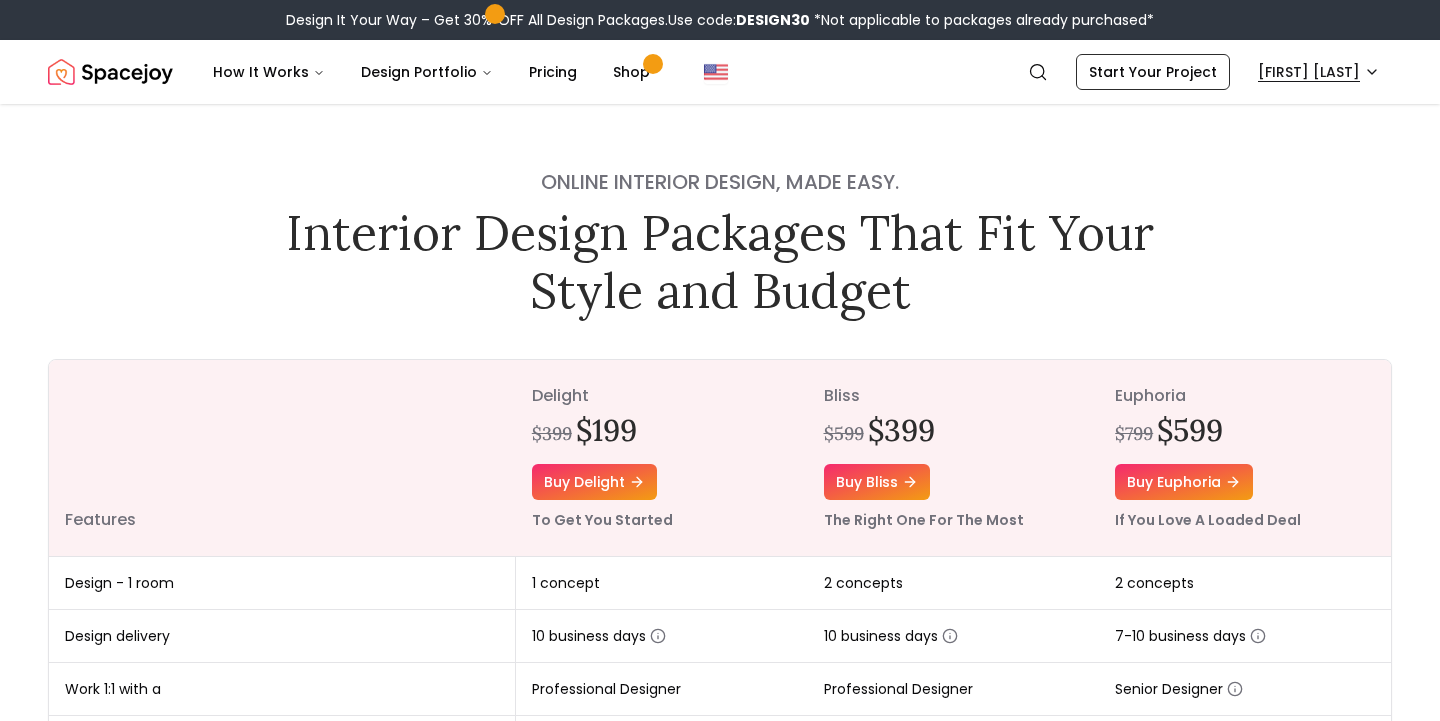 click on "Design It Your Way – Get 30% OFF All Design Packages.  Use code:  DESIGN30   *Not applicable to packages already purchased* Spacejoy Search SI How It Works   Design Portfolio   Pricing Shop Search Start Your Project   [NAME] [LAST] Online interior design, made easy. Interior Design Packages That Fit Your Style and Budget Features delight $399 $199 Buy delight   To Get You Started bliss $599 $399 Buy bliss   The Right One For The Most euphoria $799 $599 Buy euphoria   If You Love A Loaded Deal Design - 1 room 1 concept 2 concepts 2 concepts Design delivery 10 business days 10 business days 7-10 business days Work 1:1 with a Professional Designer Professional Designer Senior Designer Design revisions 2 Revisions 2 Revisions 4 Revisions Assistance with product alternates Available for 2 months Available for 4 months Video consultation with designer 30 minutes 1 Hour Additional designer-recommended product alternates Receive 3 additional product recommendations for each main item in the design Why Spacejoy?" at bounding box center (720, 2034) 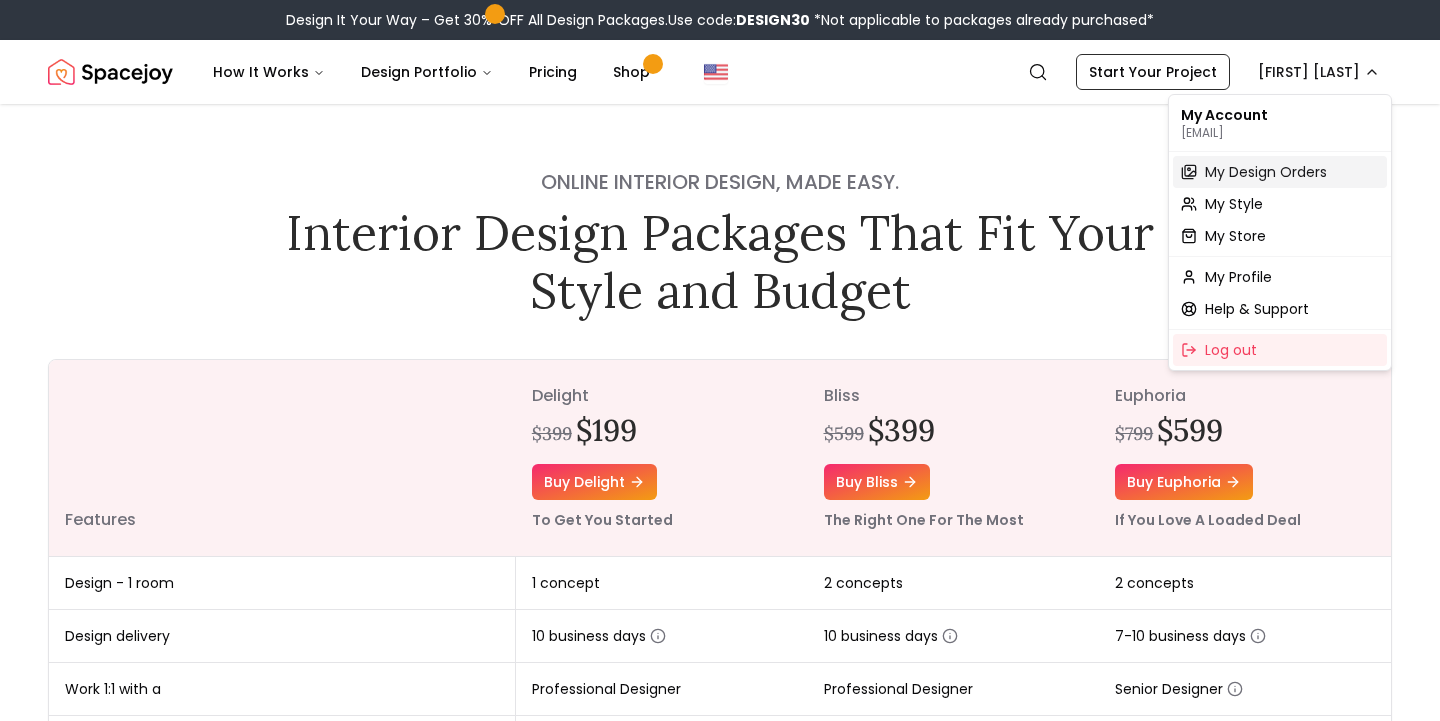 click on "My Design Orders" at bounding box center [1266, 172] 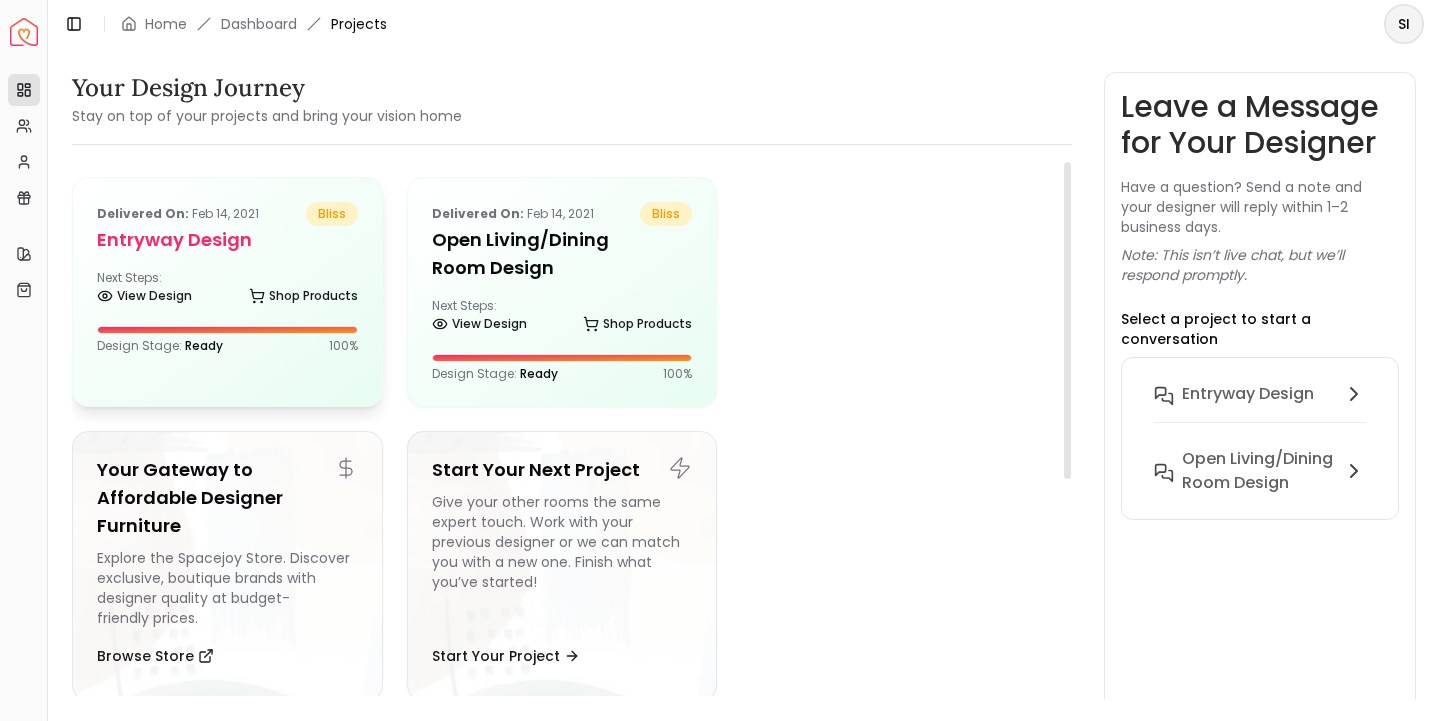 click on "Delivered on:   Feb 14, 2021 bliss Entryway Design Next Steps: View Design Shop Products Design Stage:   Ready 100 %" at bounding box center [227, 278] 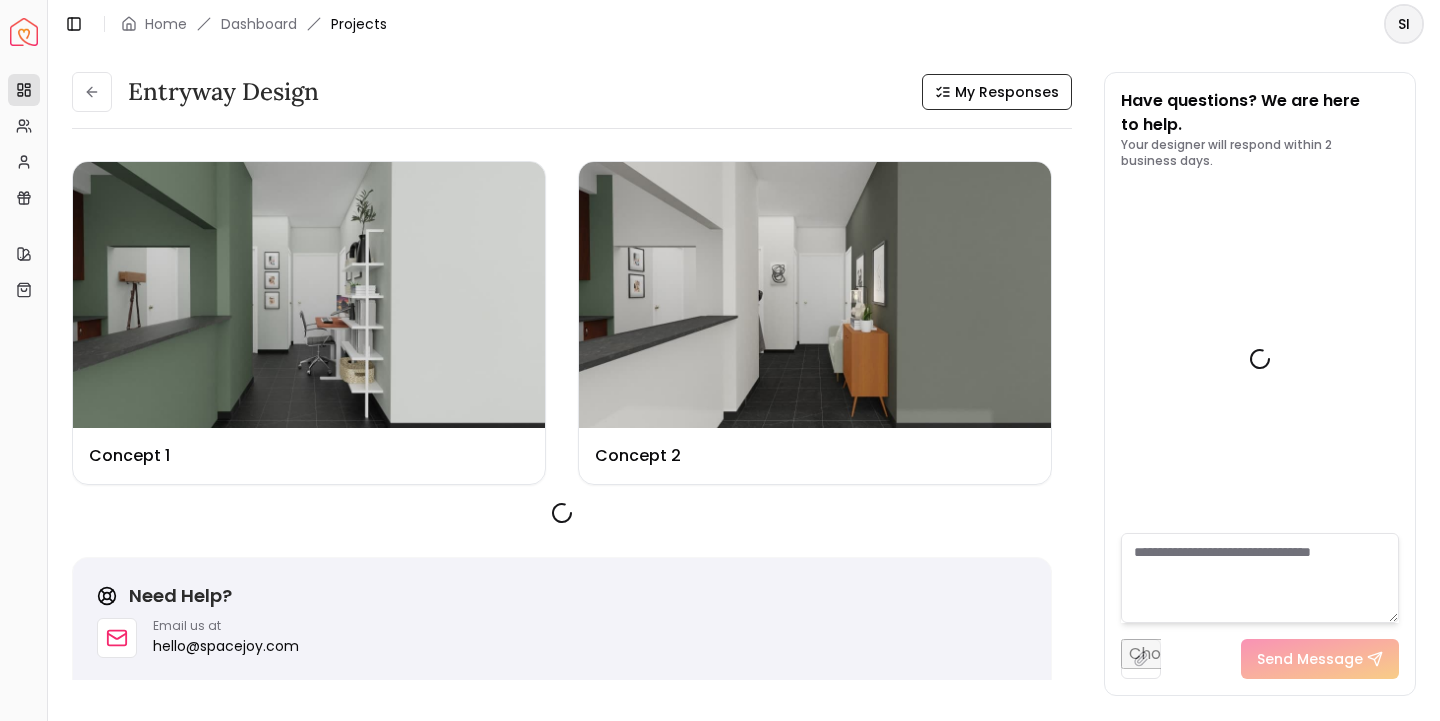 scroll, scrollTop: 1440, scrollLeft: 0, axis: vertical 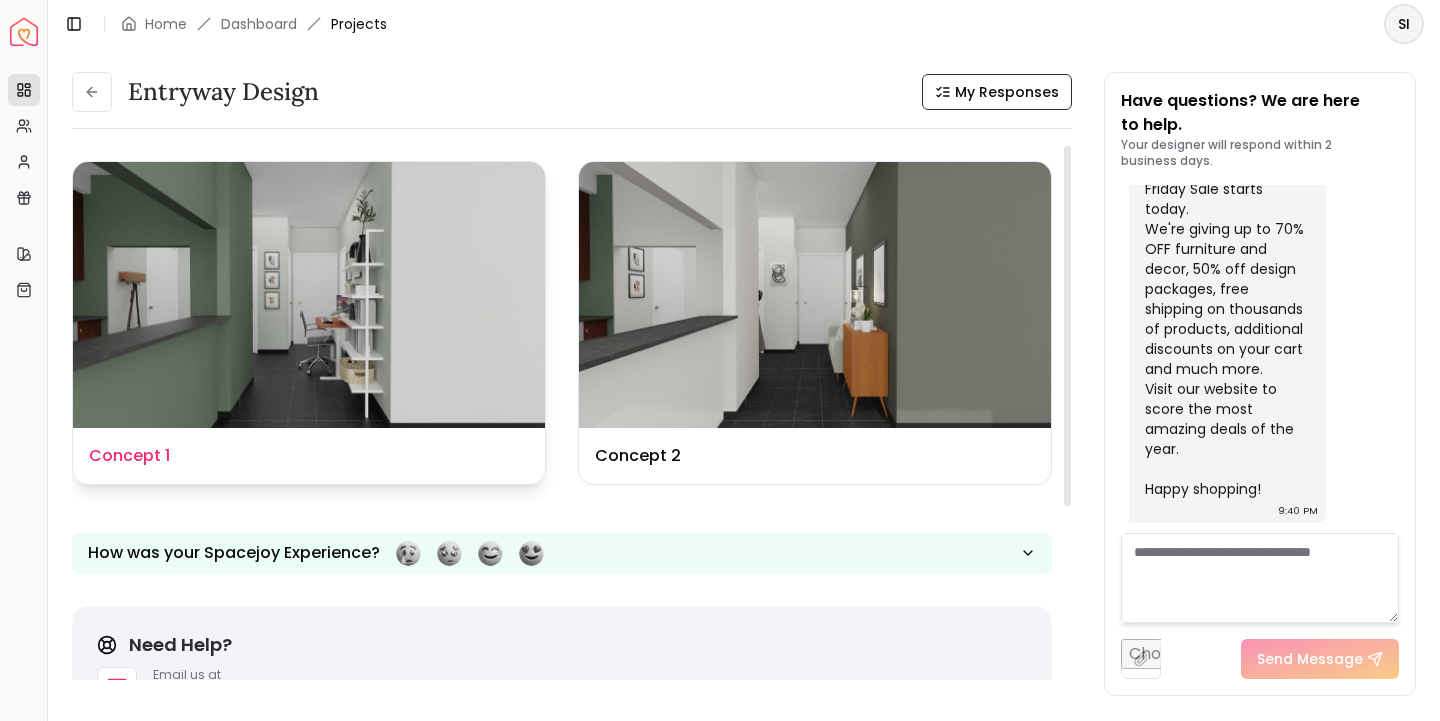 click at bounding box center (309, 295) 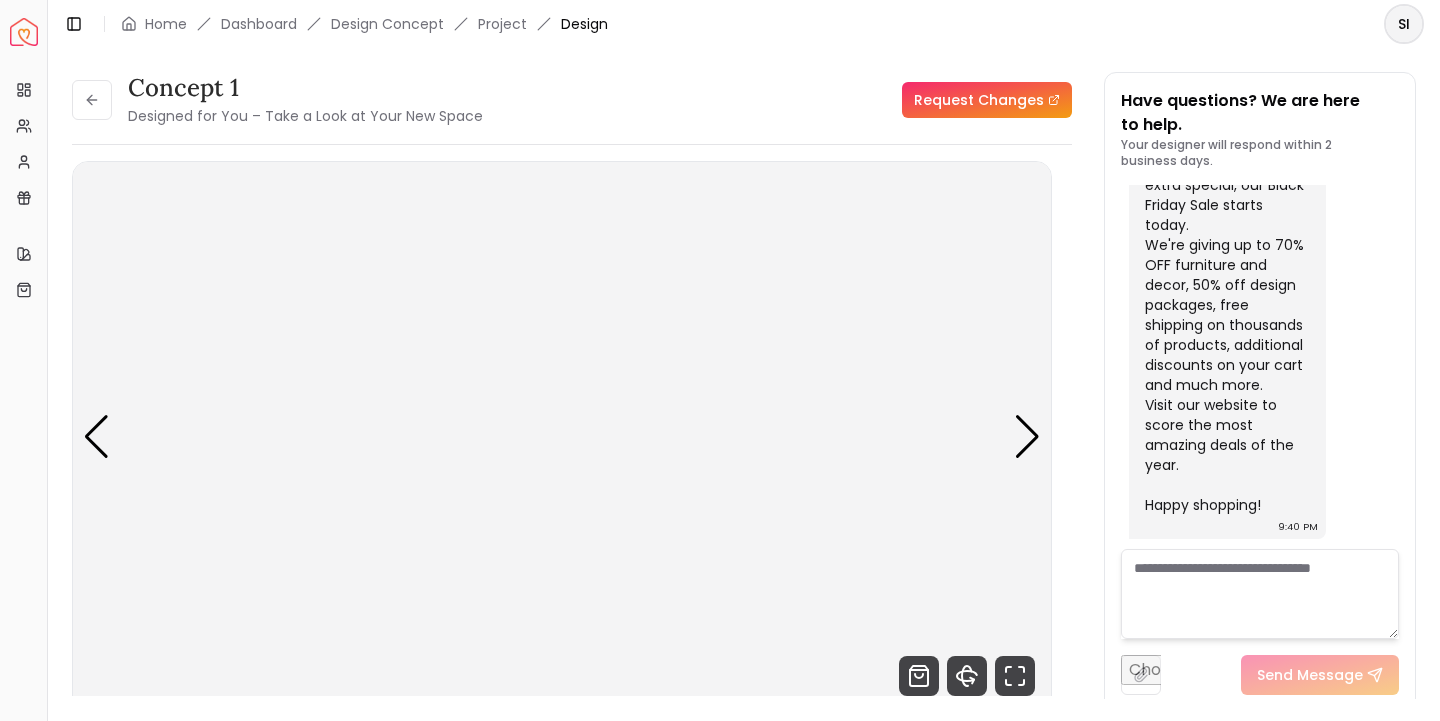 scroll, scrollTop: 1424, scrollLeft: 0, axis: vertical 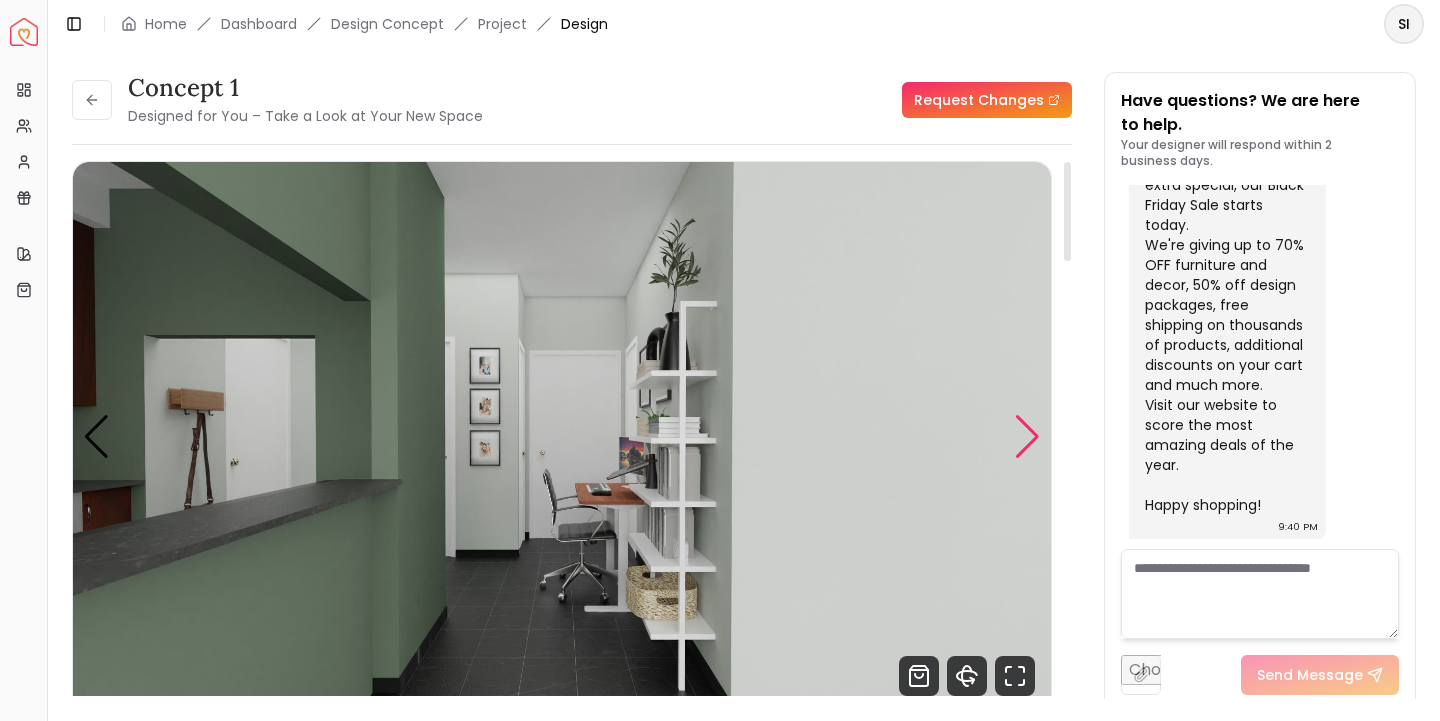 click at bounding box center (1027, 437) 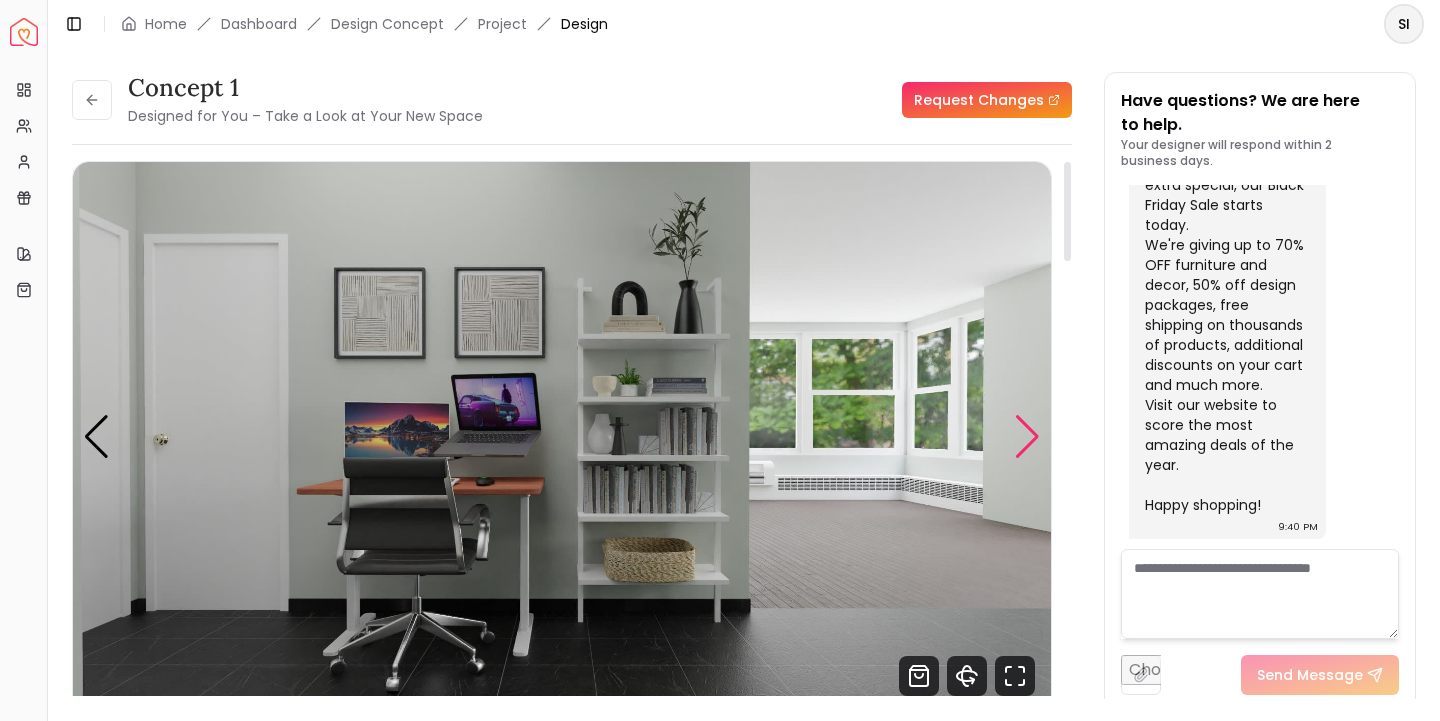 click at bounding box center (1027, 437) 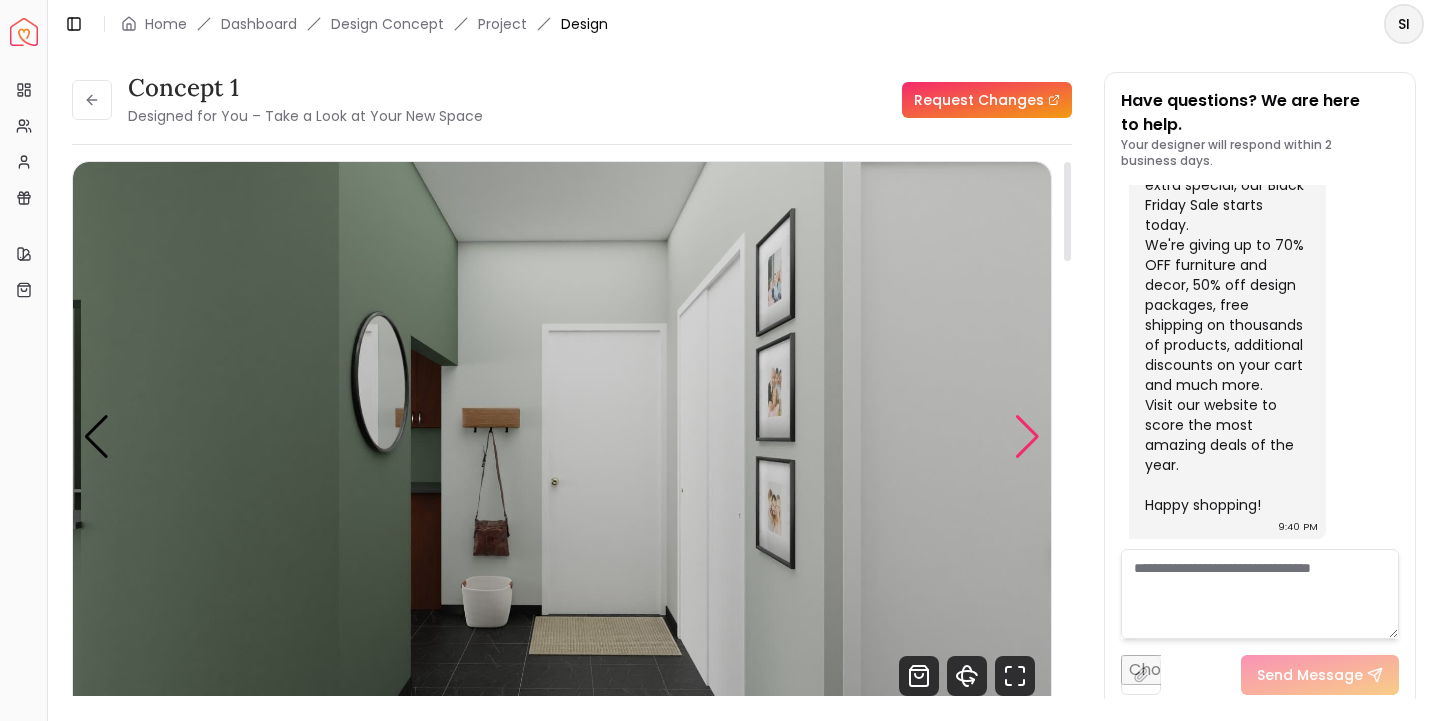 click at bounding box center [1027, 437] 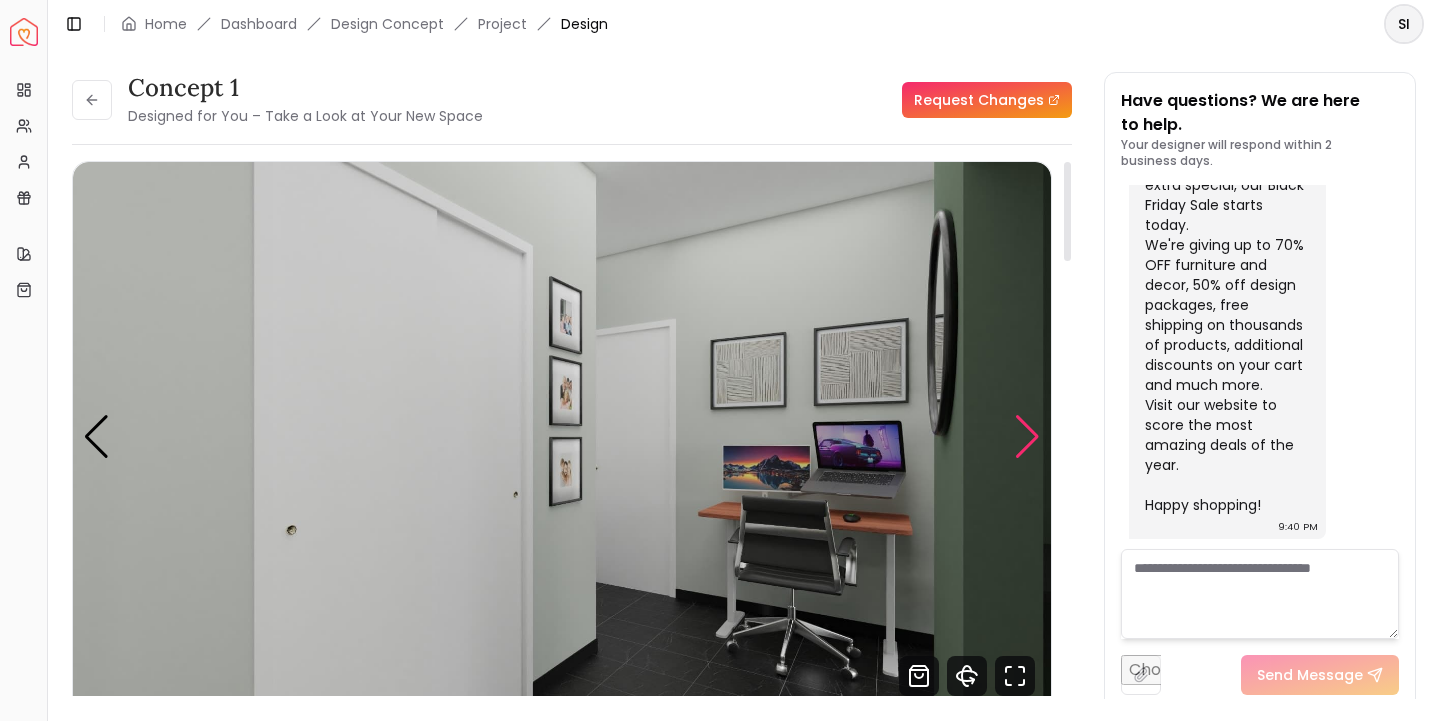 click at bounding box center [1027, 437] 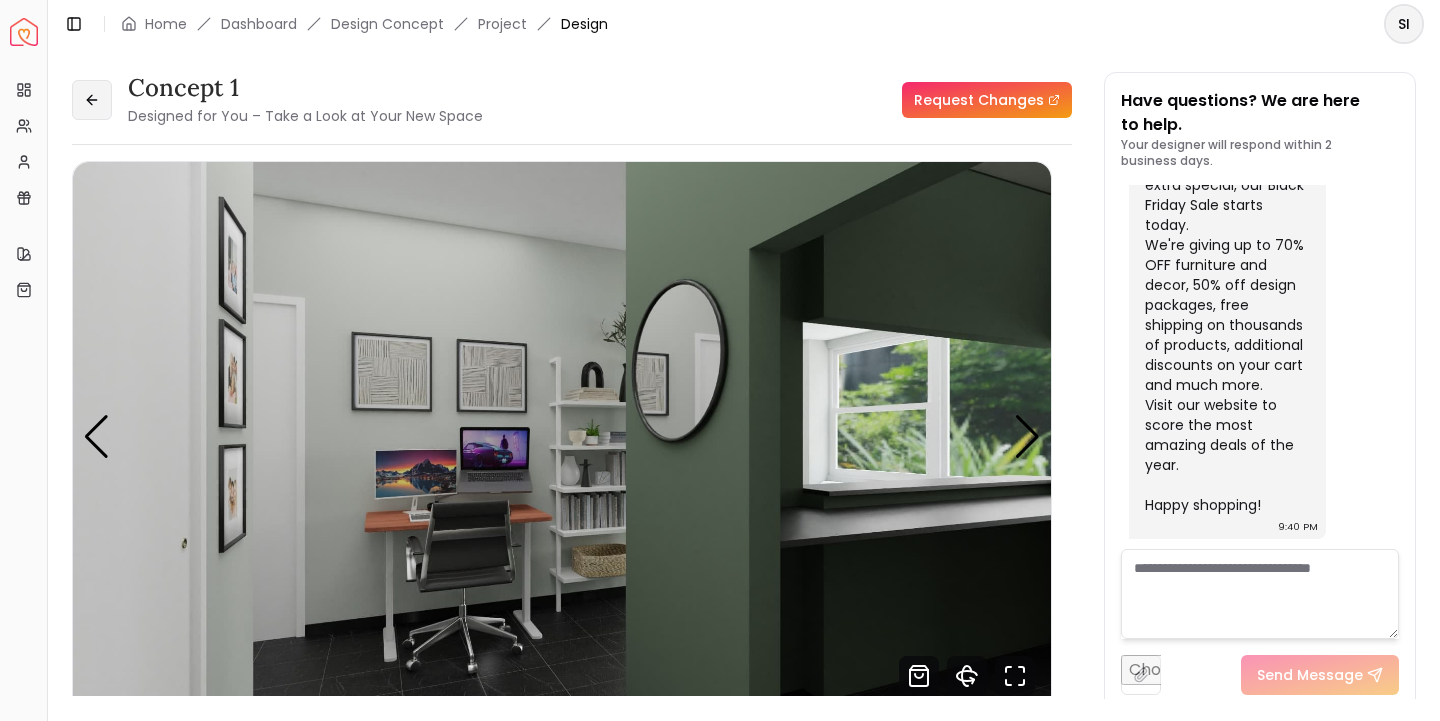 click 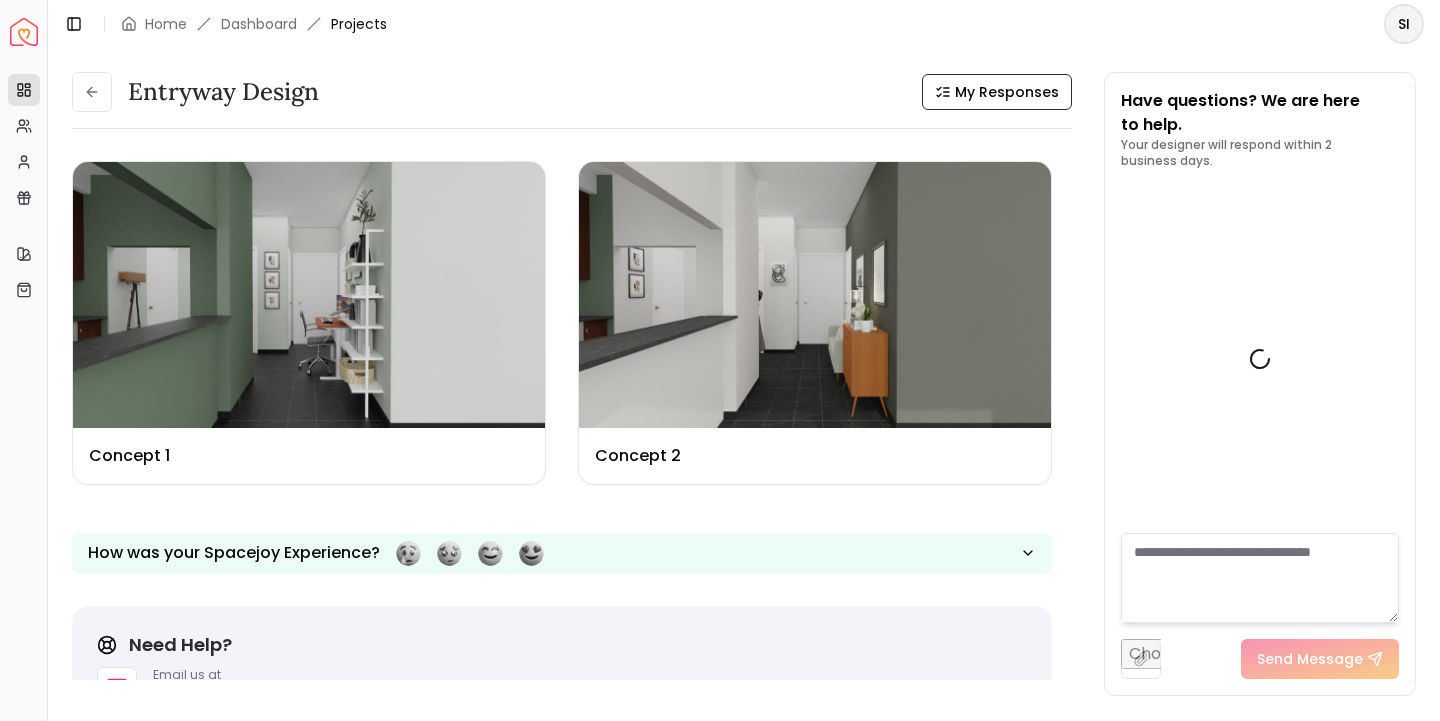 scroll, scrollTop: 1440, scrollLeft: 0, axis: vertical 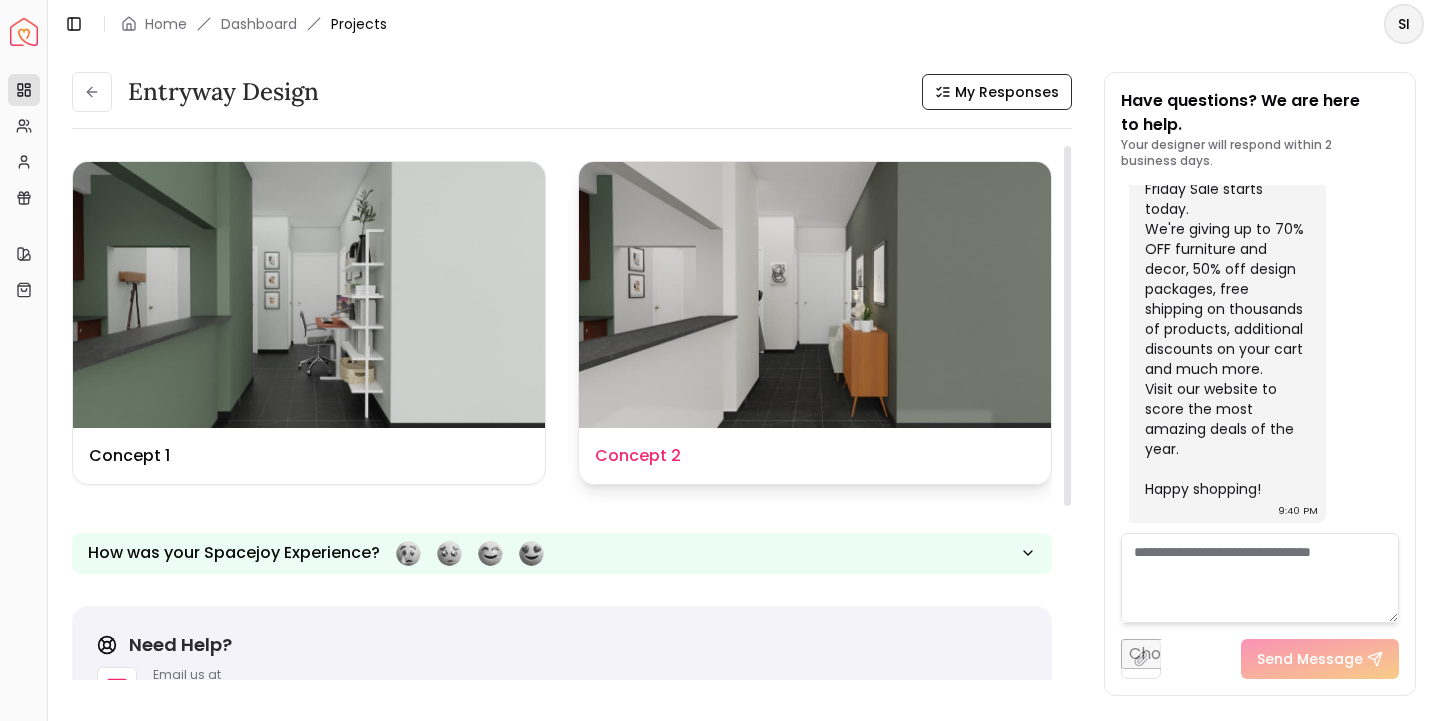 click at bounding box center (815, 295) 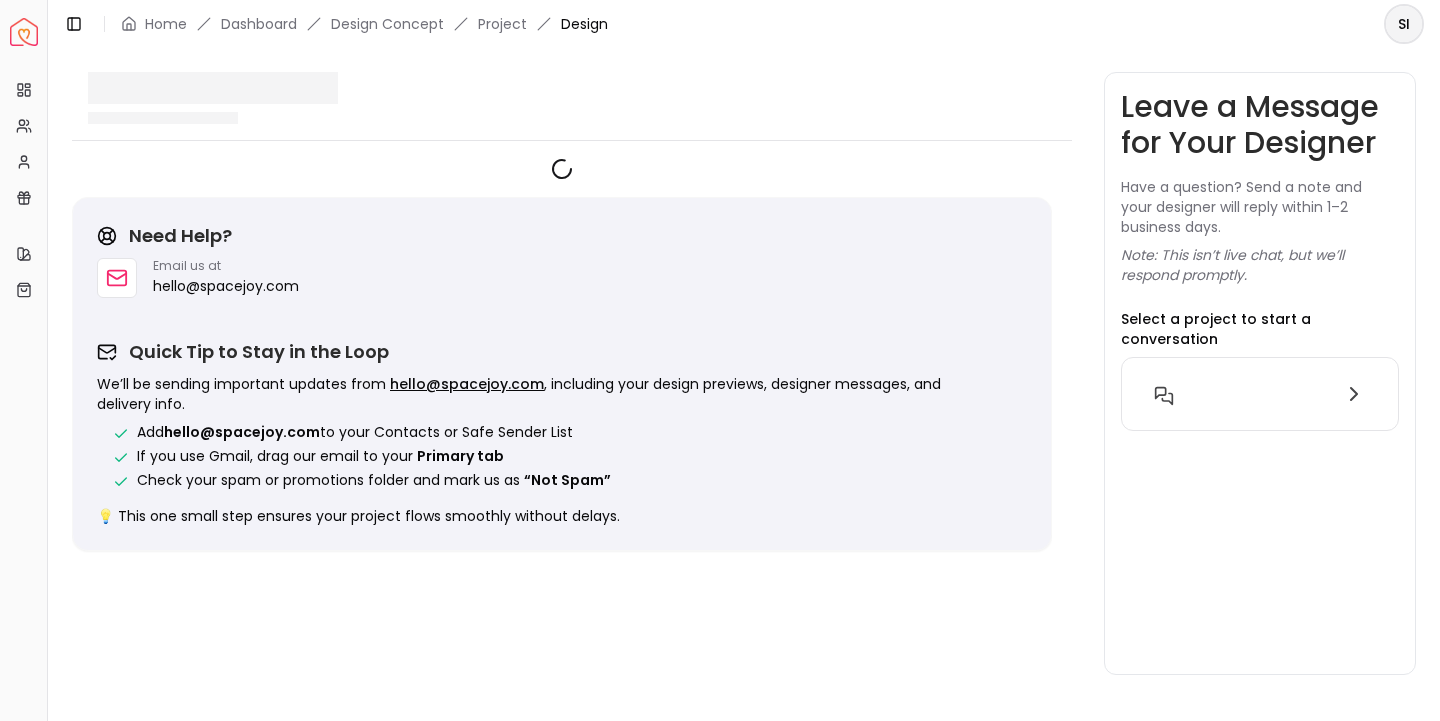 scroll, scrollTop: 0, scrollLeft: 0, axis: both 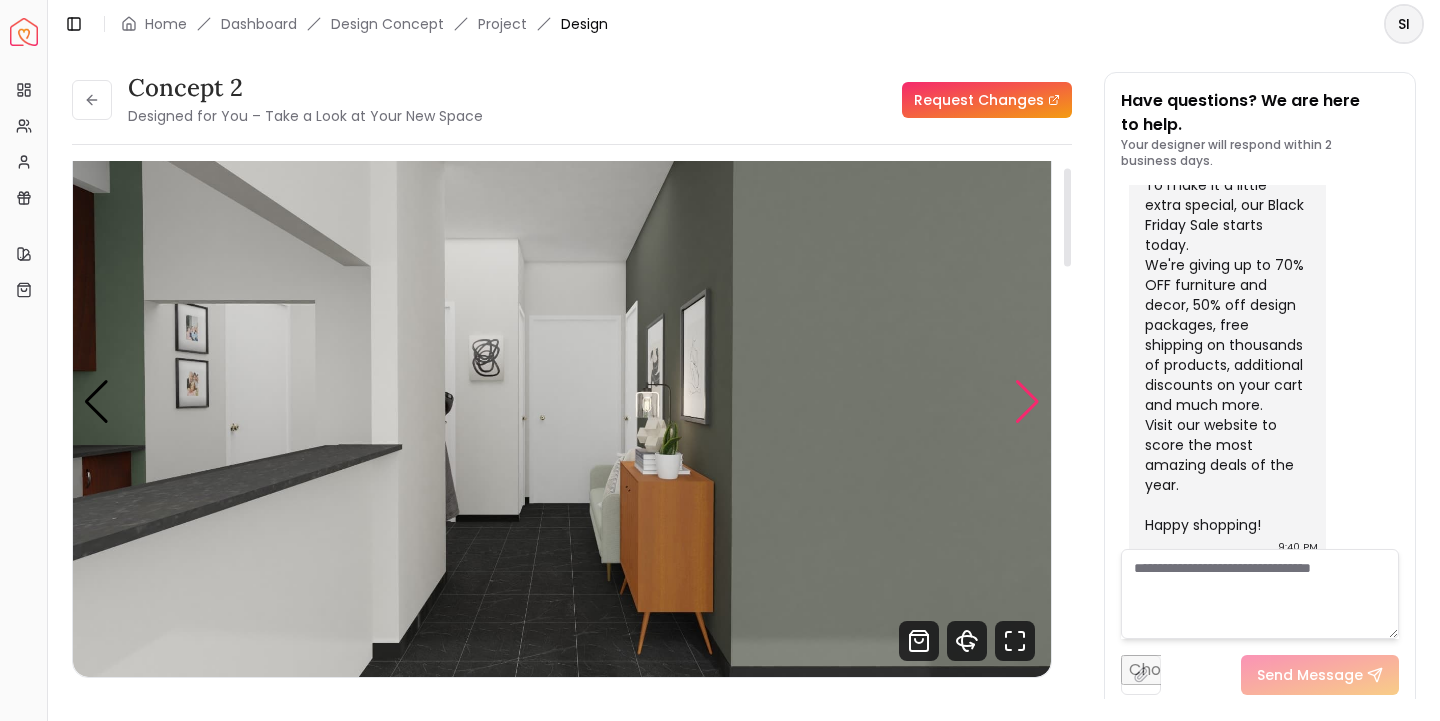 click at bounding box center (1027, 402) 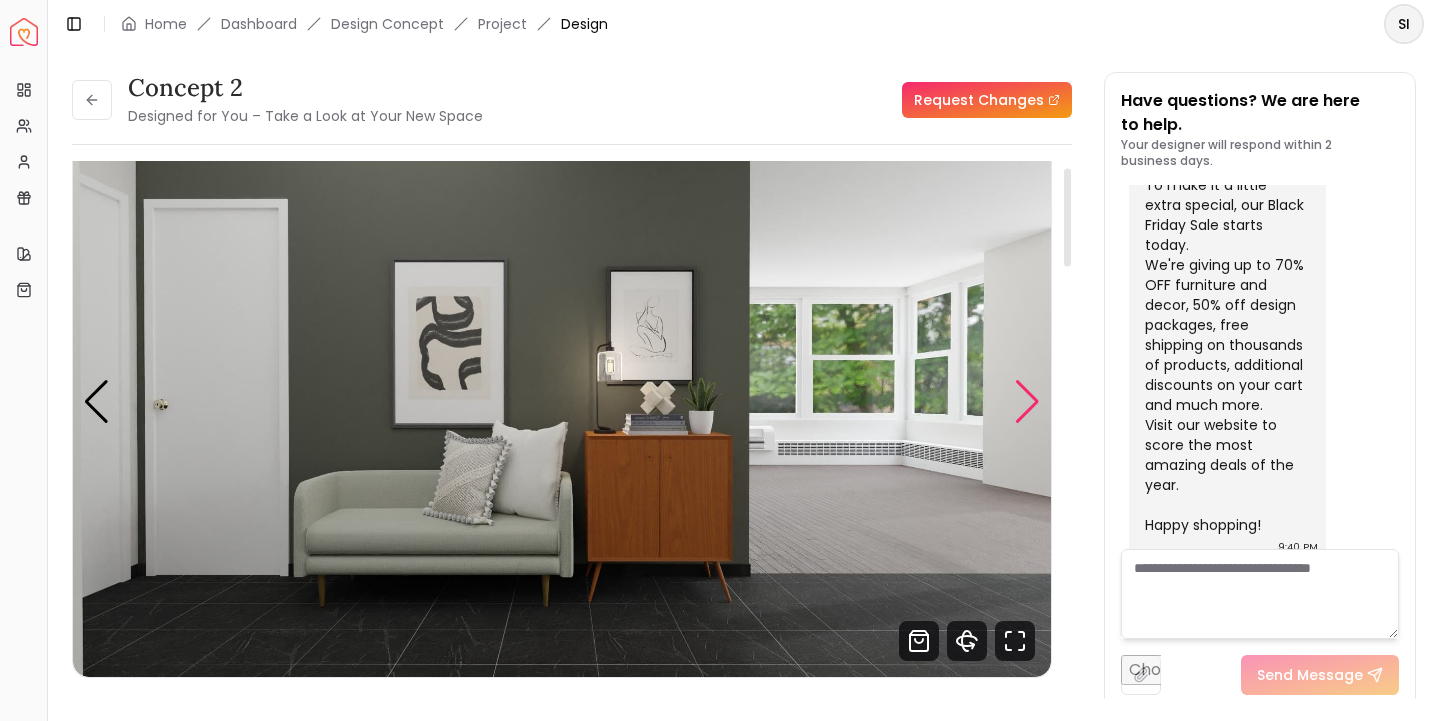 click at bounding box center [1027, 402] 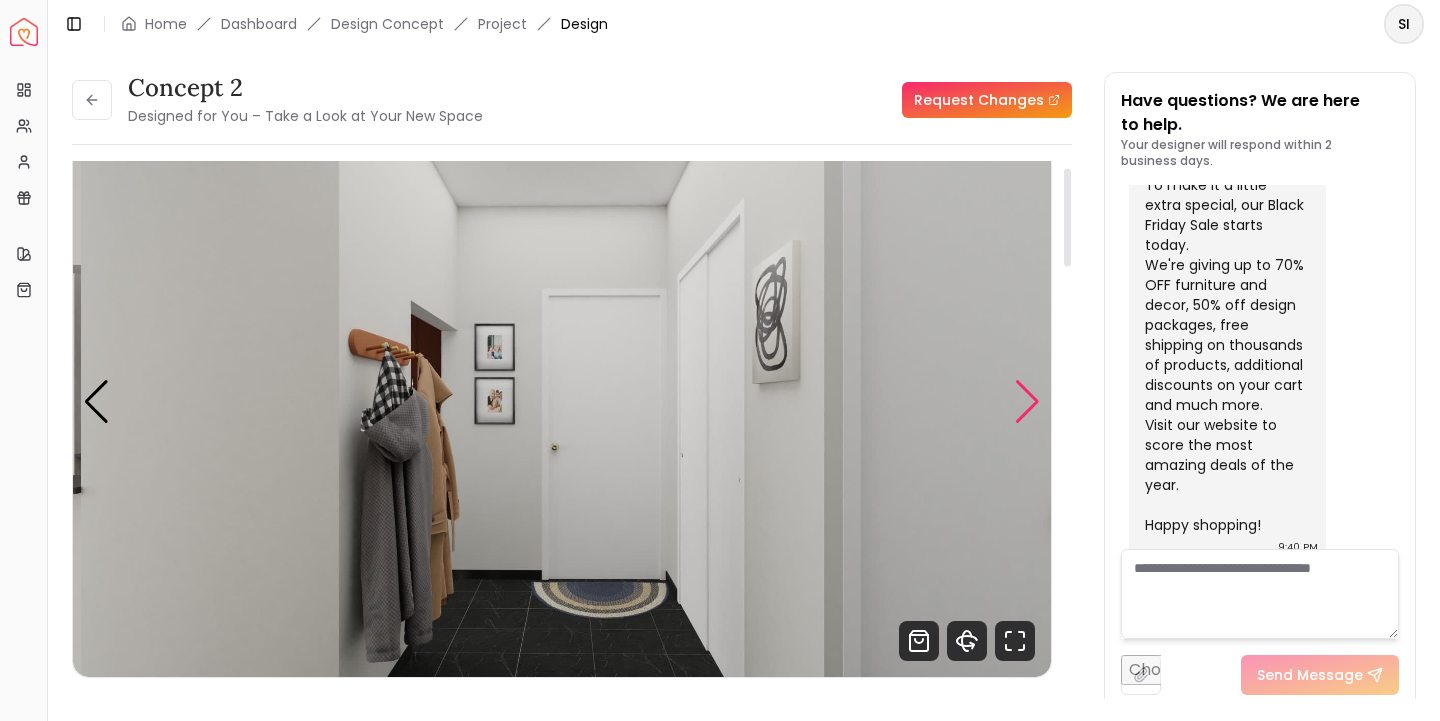 click at bounding box center (1027, 402) 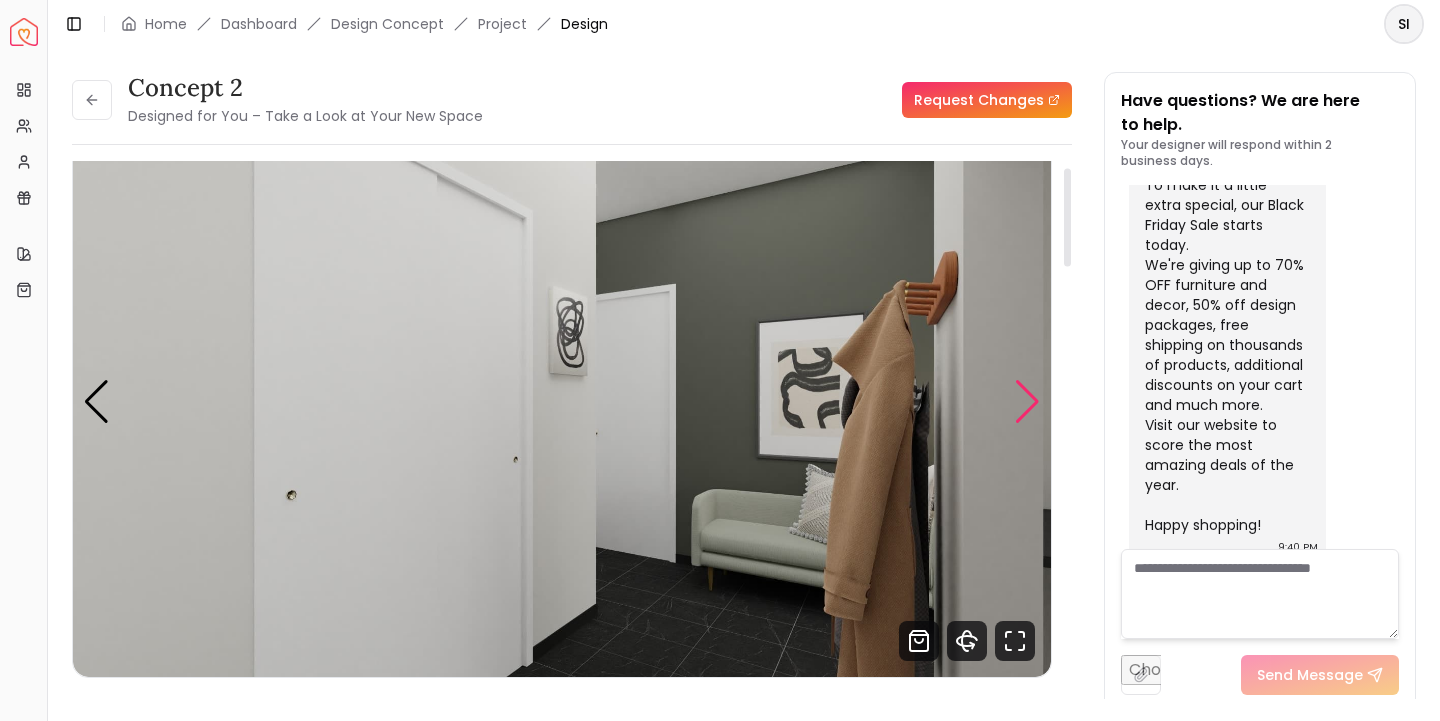 click at bounding box center [1027, 402] 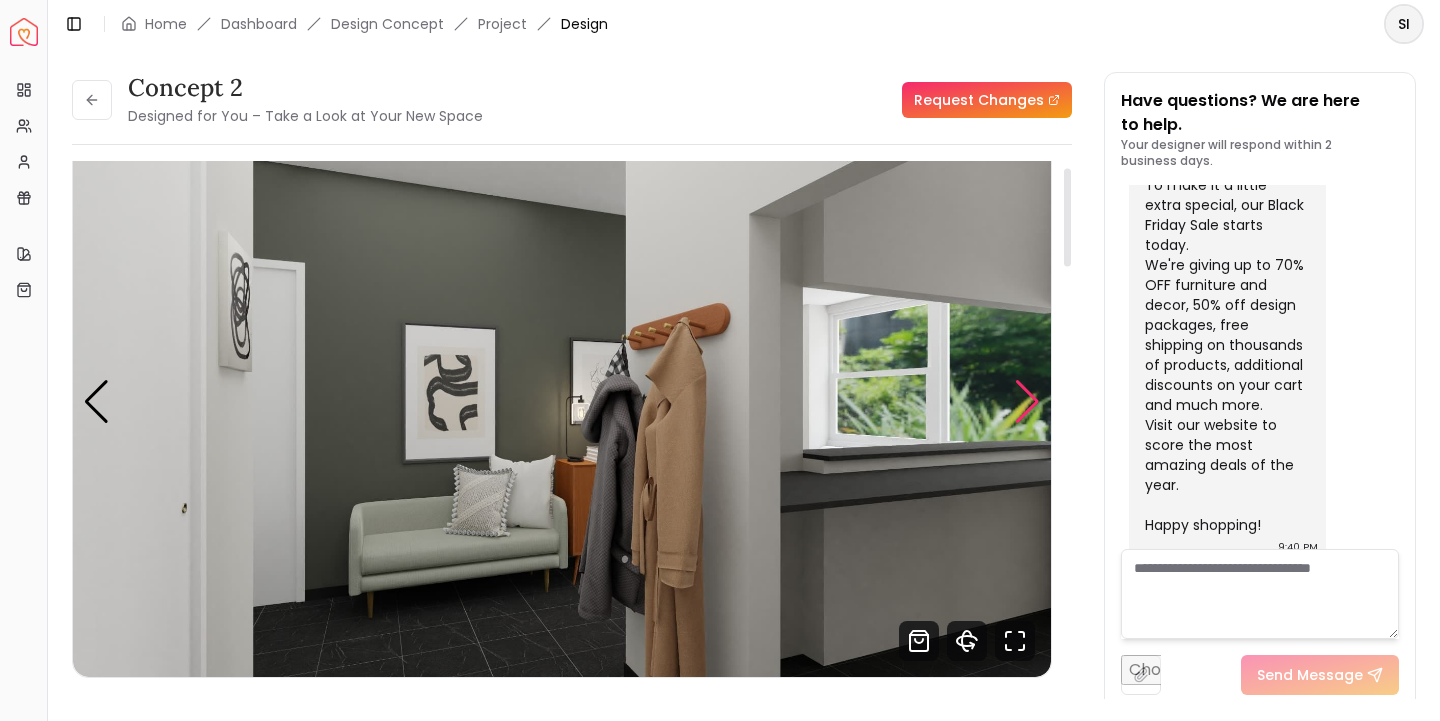 click at bounding box center [1027, 402] 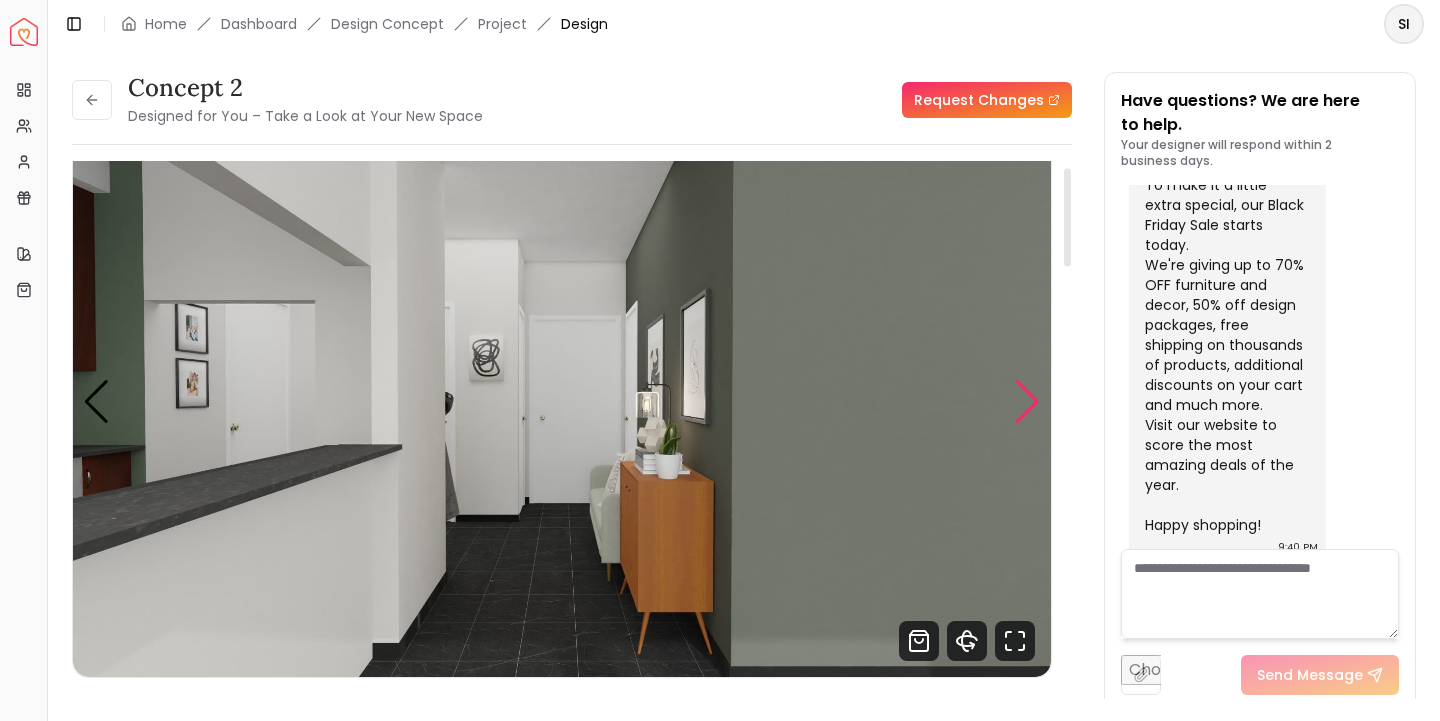 click at bounding box center (1027, 402) 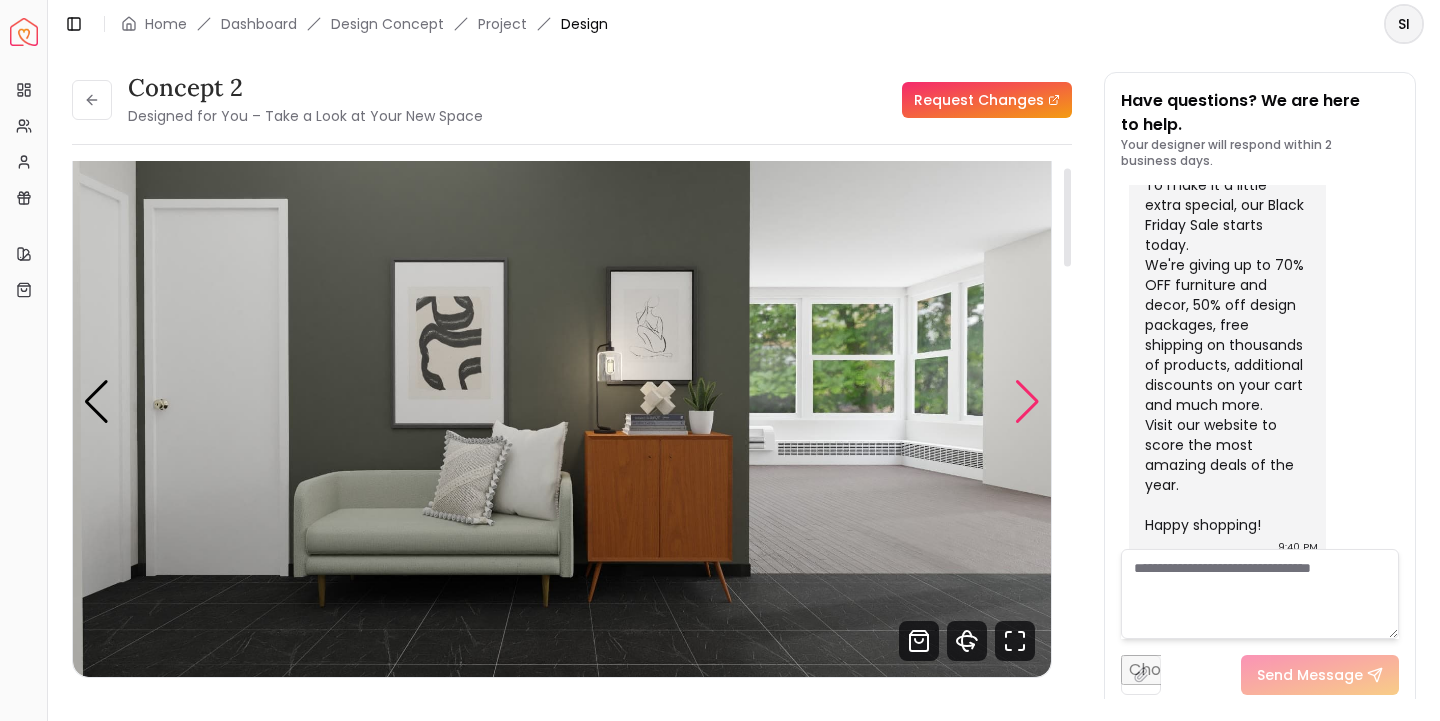 click at bounding box center (1027, 402) 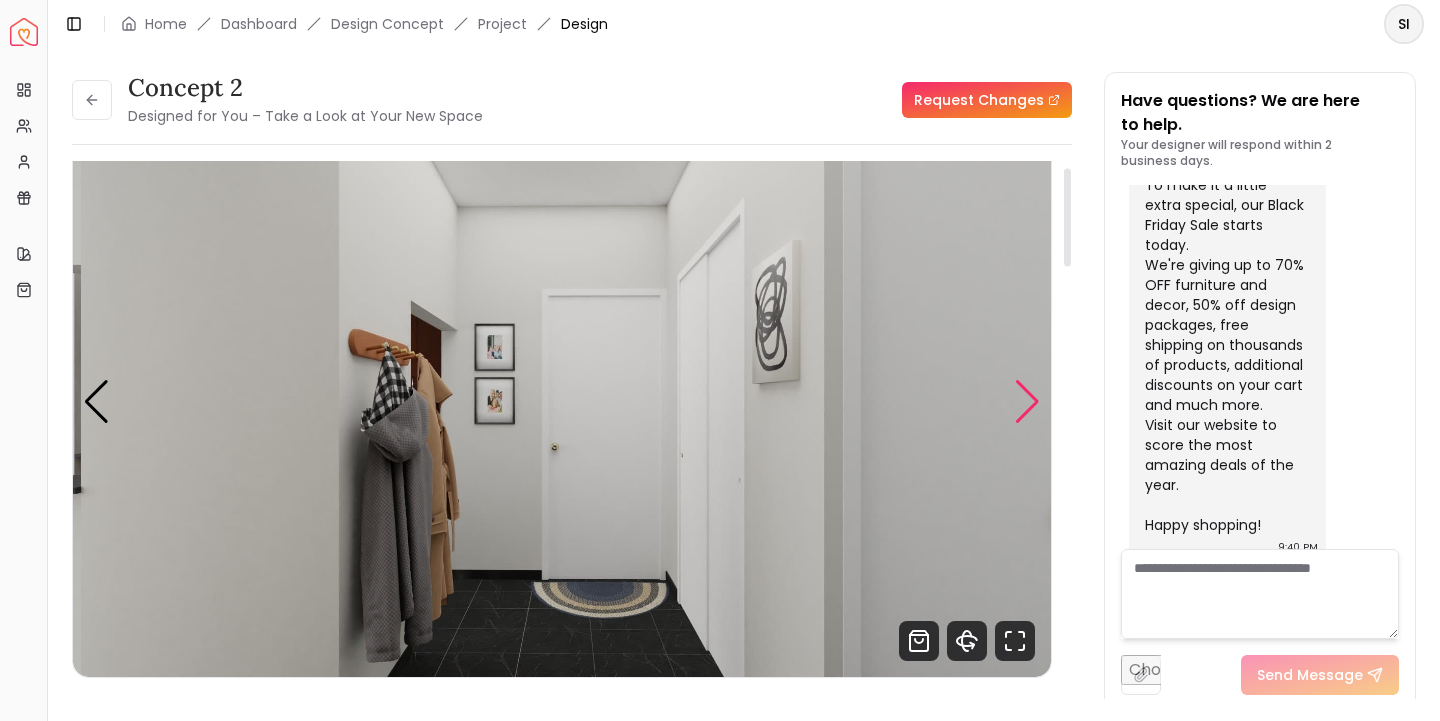 click at bounding box center (1027, 402) 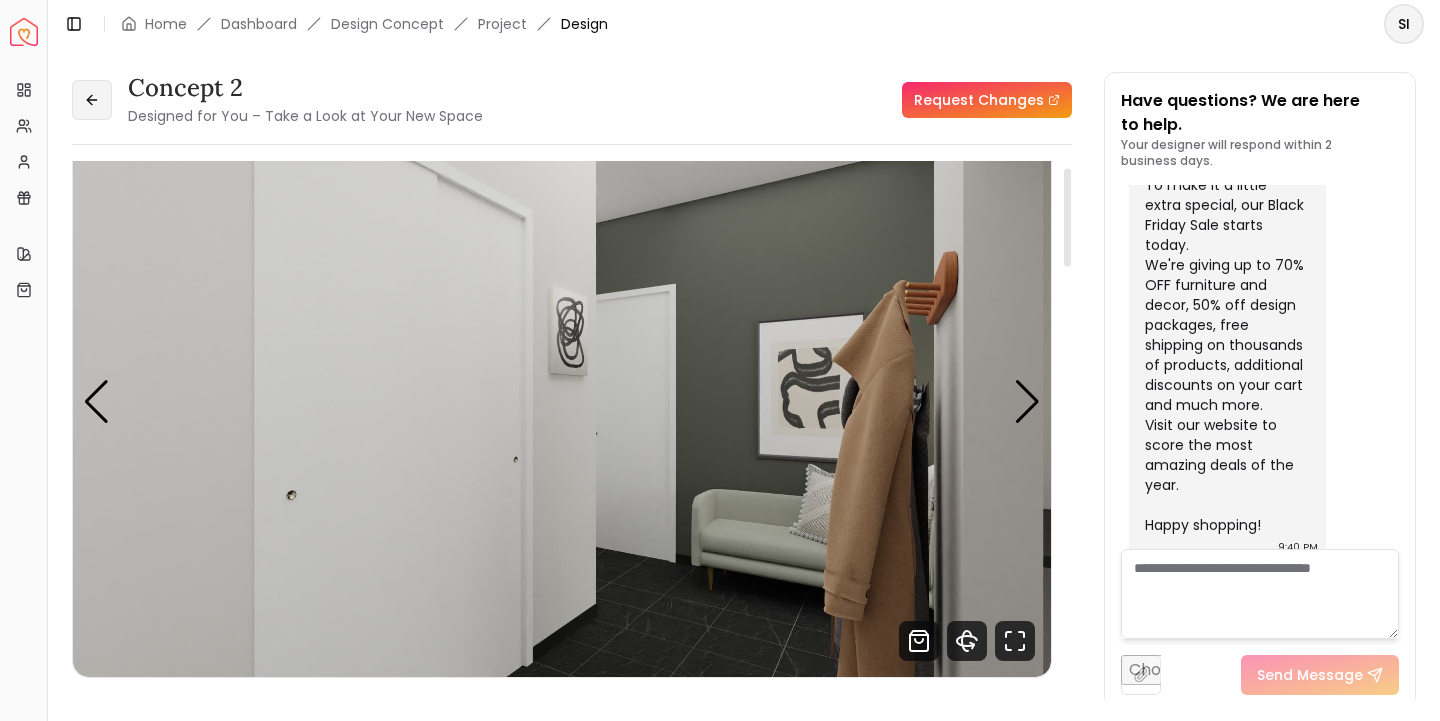 click 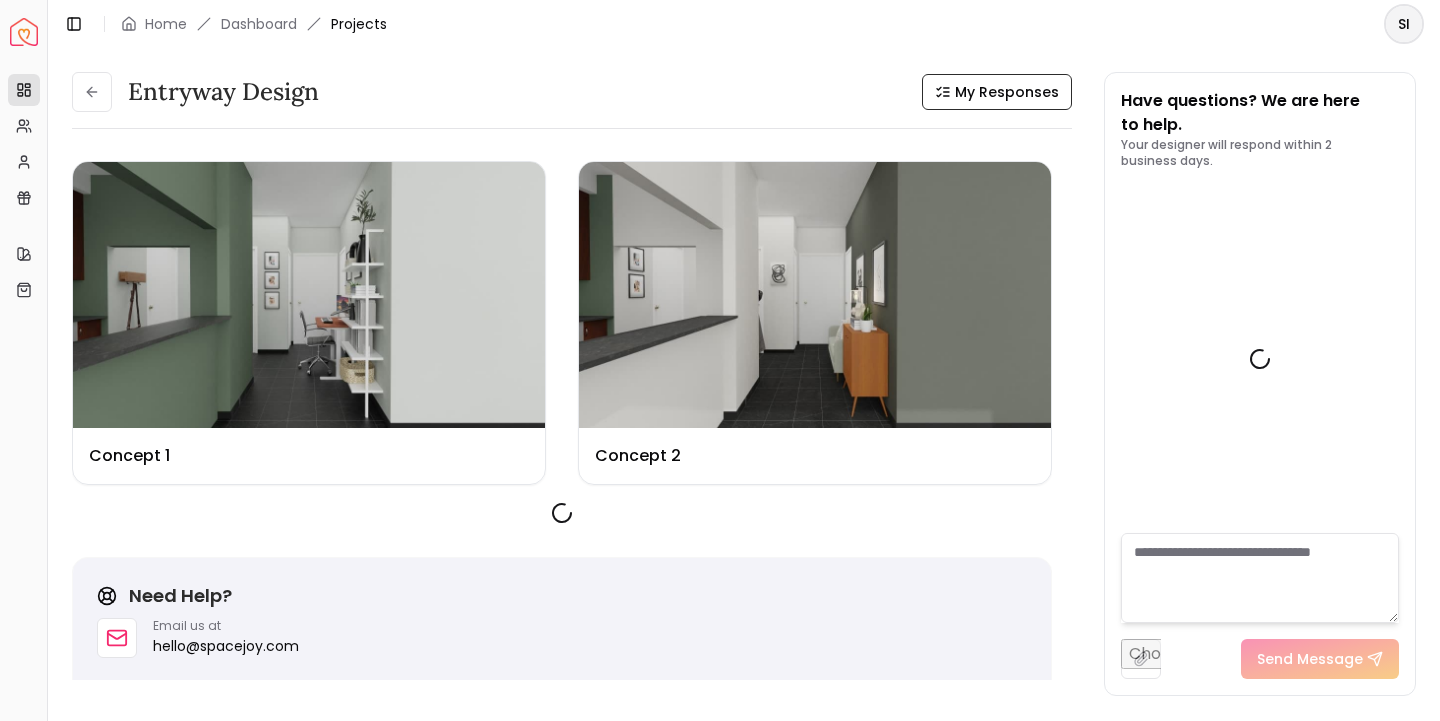 scroll, scrollTop: 1440, scrollLeft: 0, axis: vertical 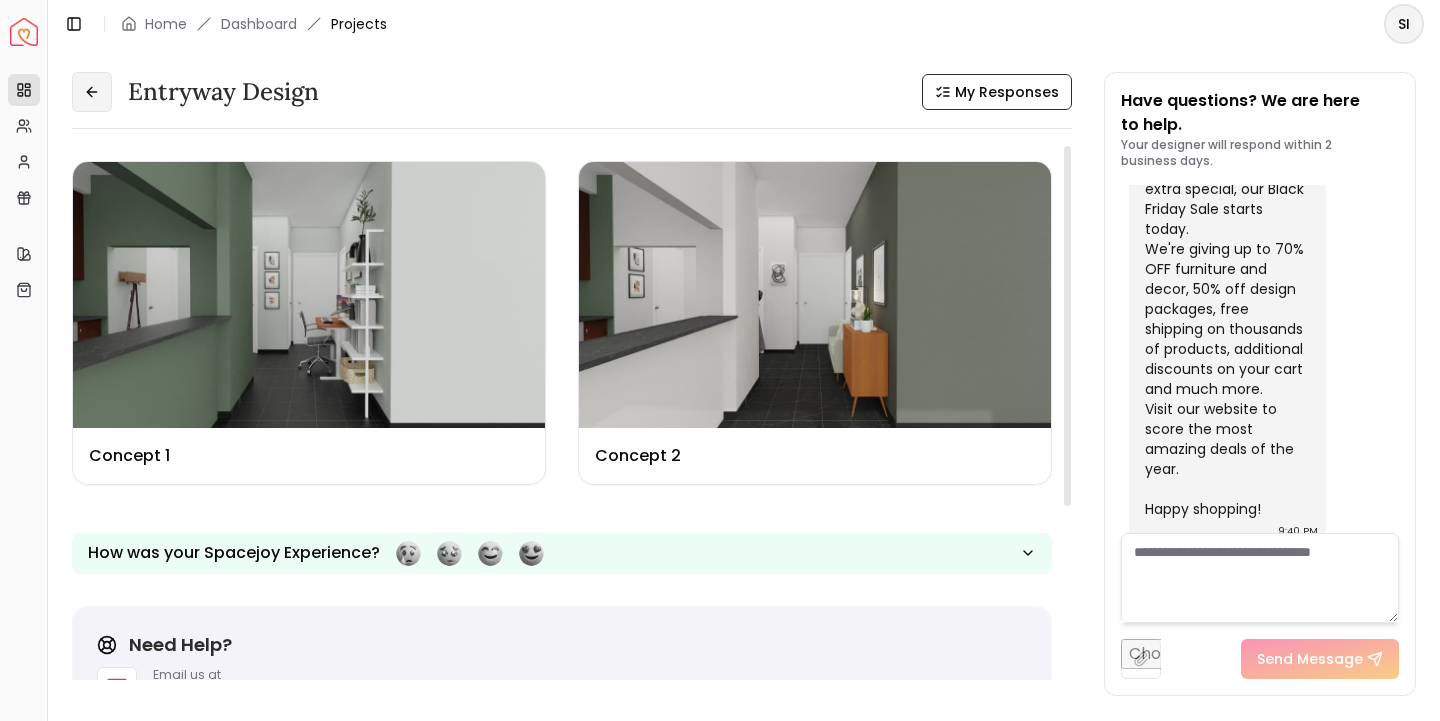 click 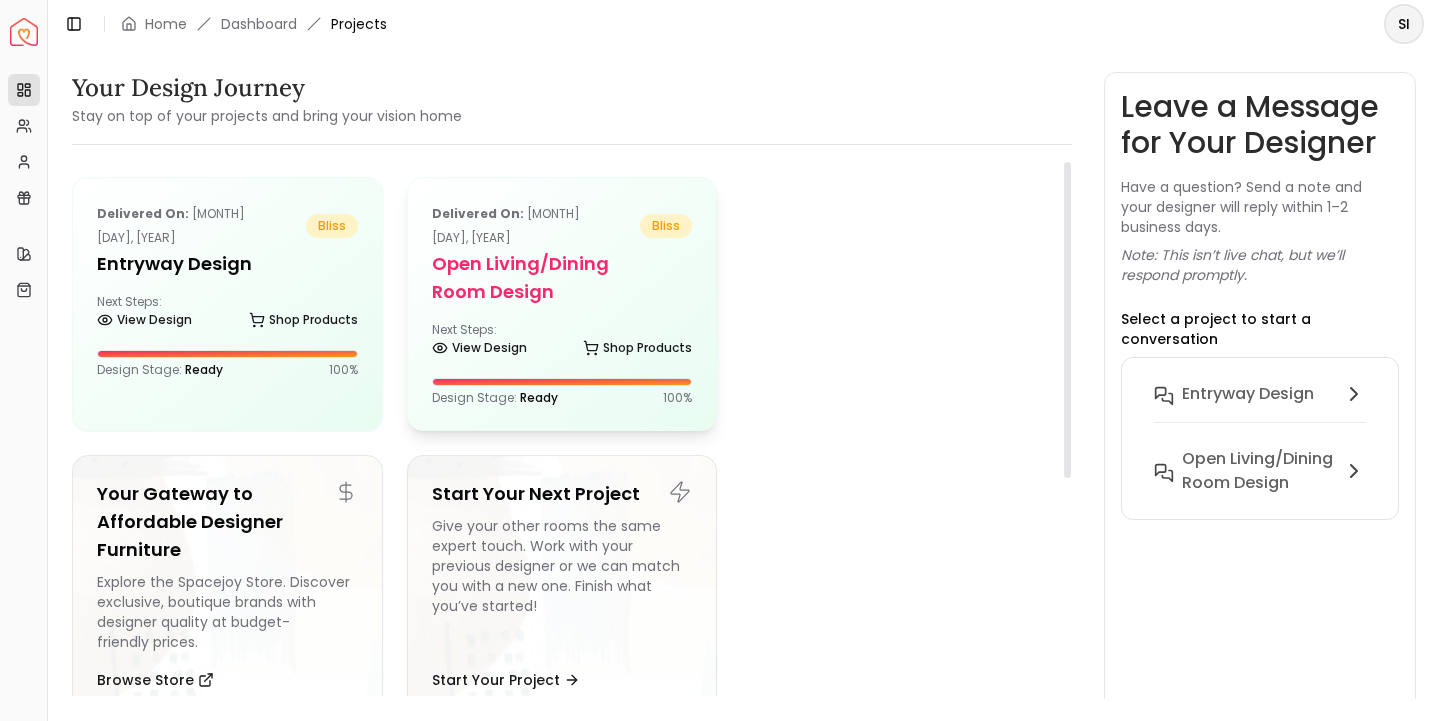 click on "Open Living/Dining Room Design" at bounding box center [562, 278] 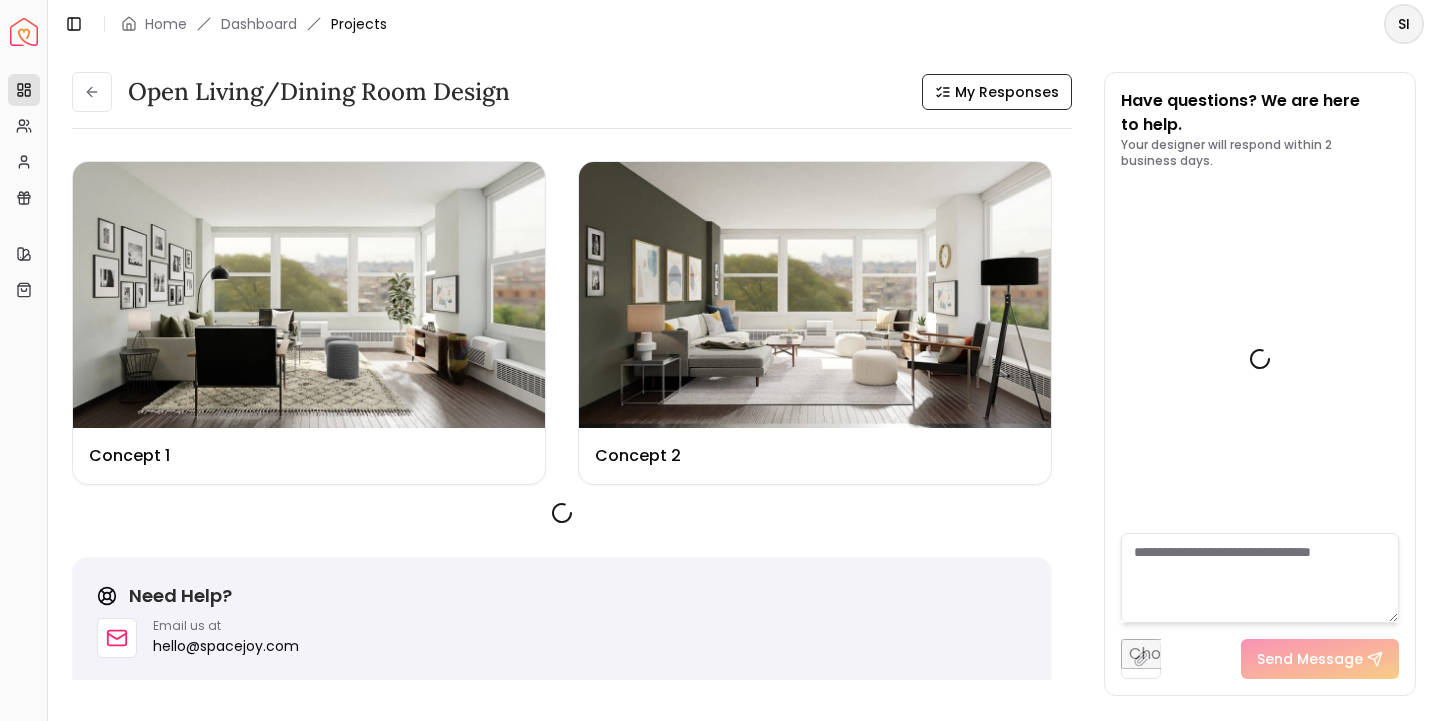 scroll, scrollTop: 2260, scrollLeft: 0, axis: vertical 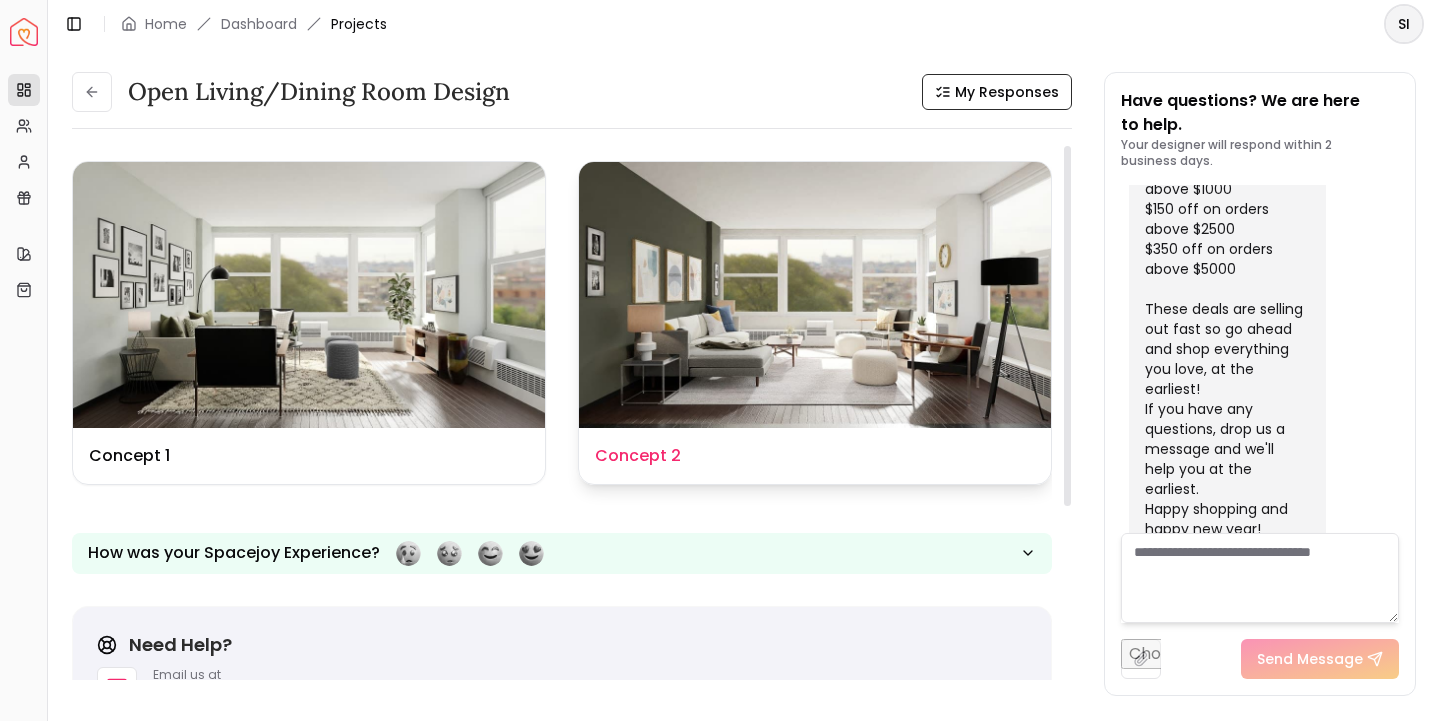 click at bounding box center [815, 295] 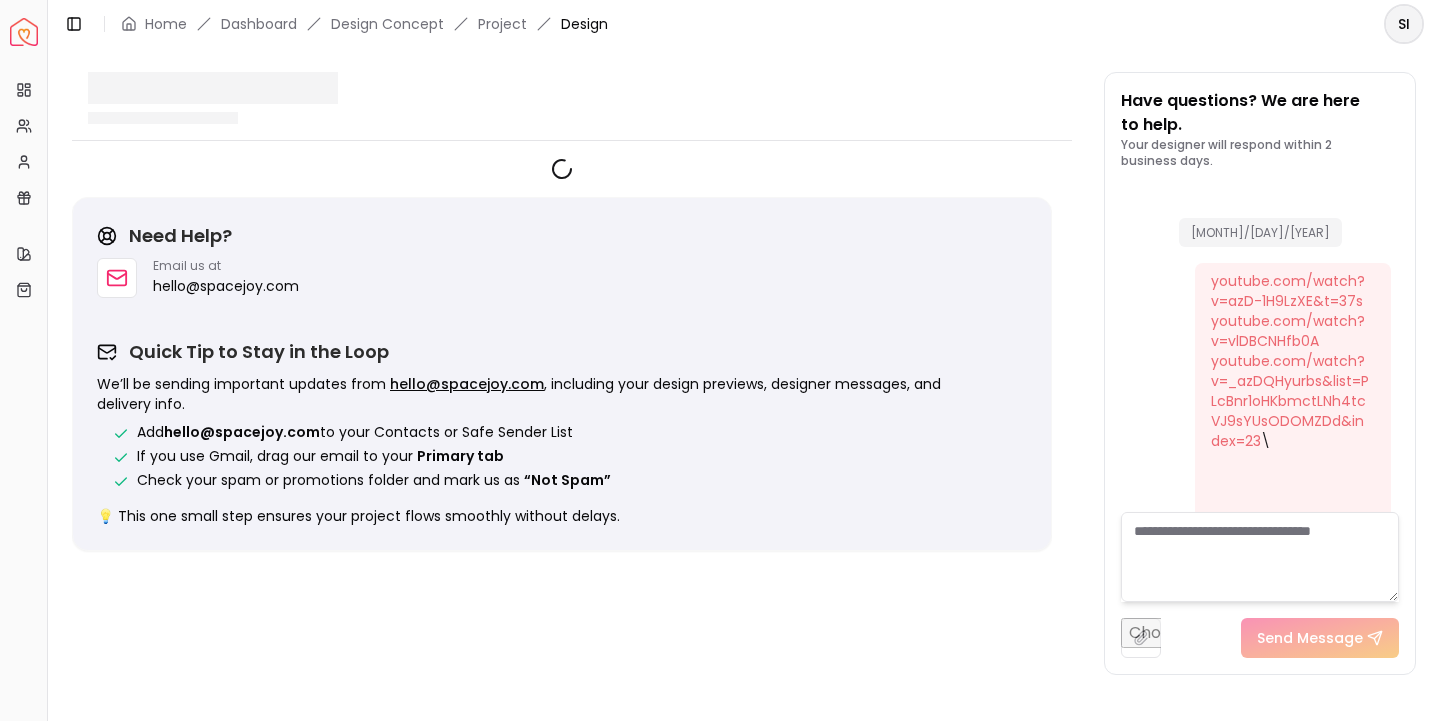 scroll, scrollTop: 2281, scrollLeft: 0, axis: vertical 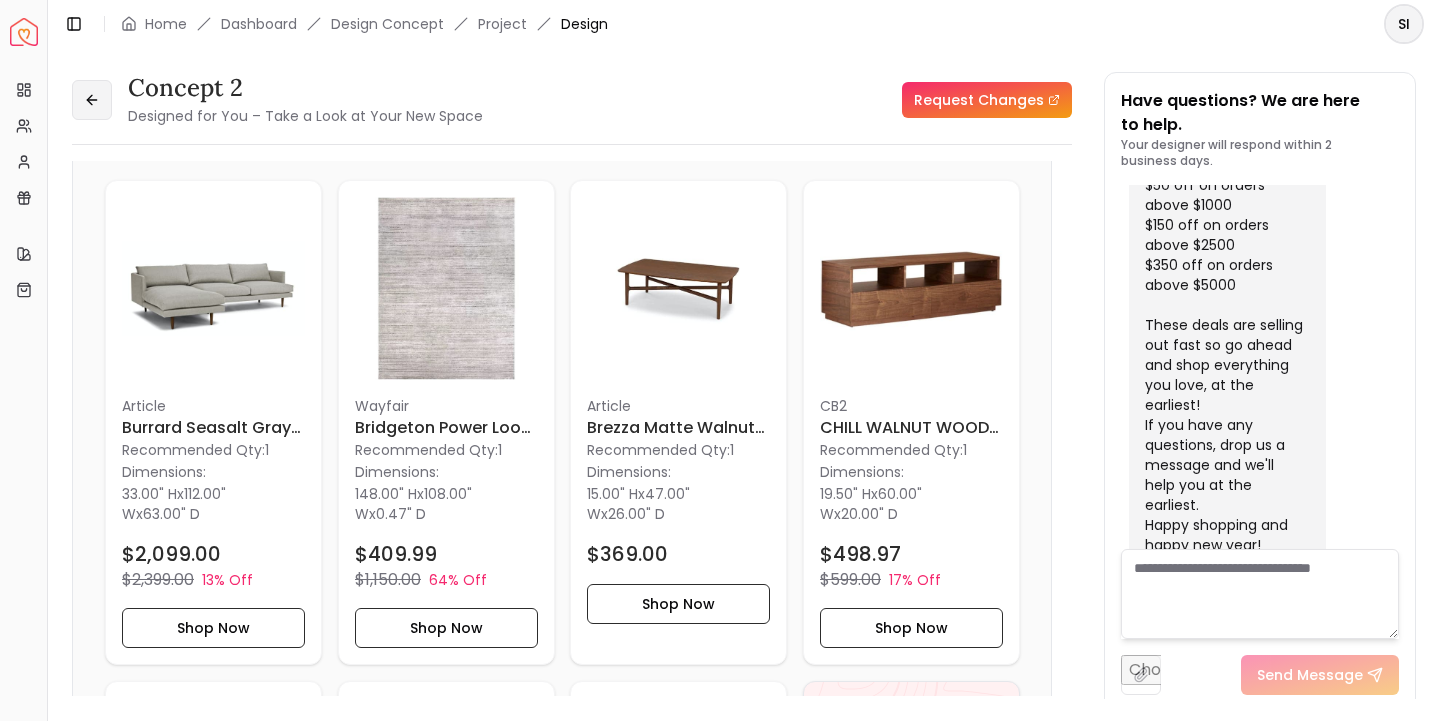 click 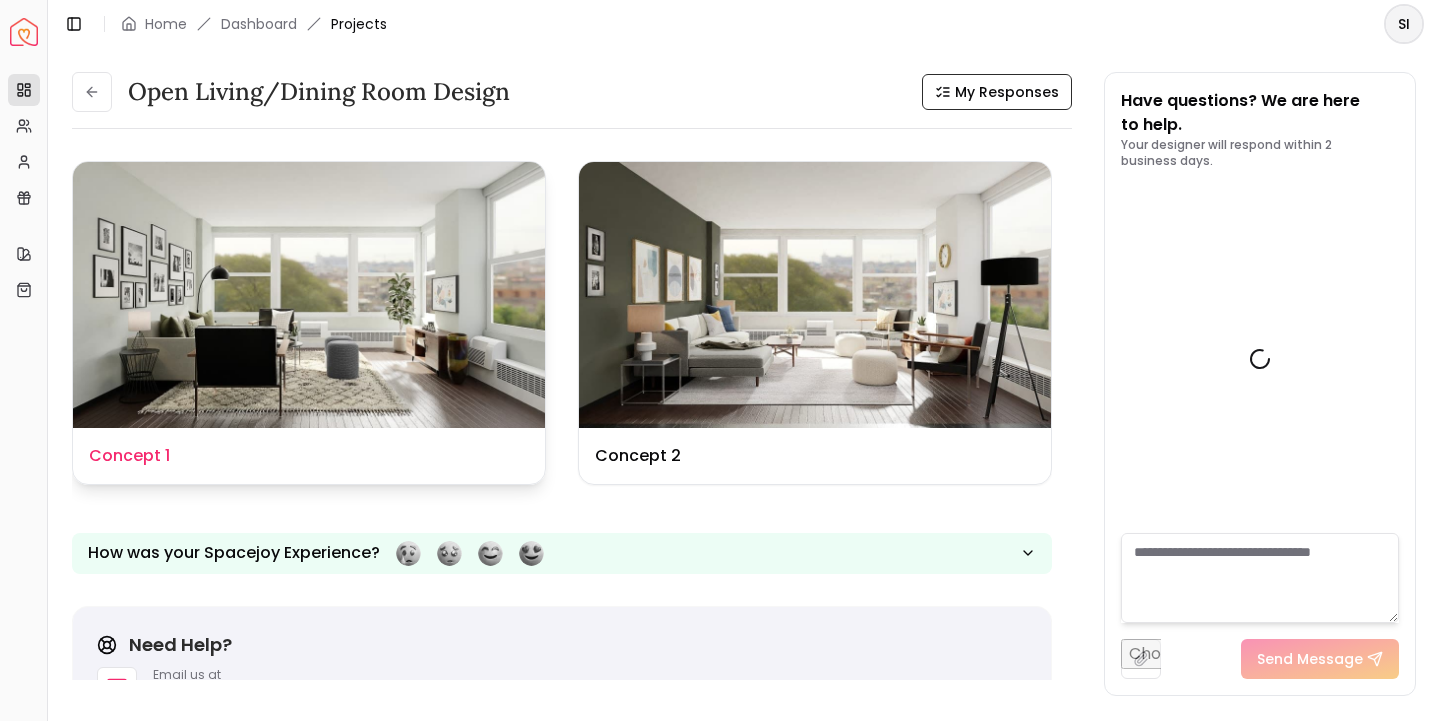 scroll, scrollTop: 2260, scrollLeft: 0, axis: vertical 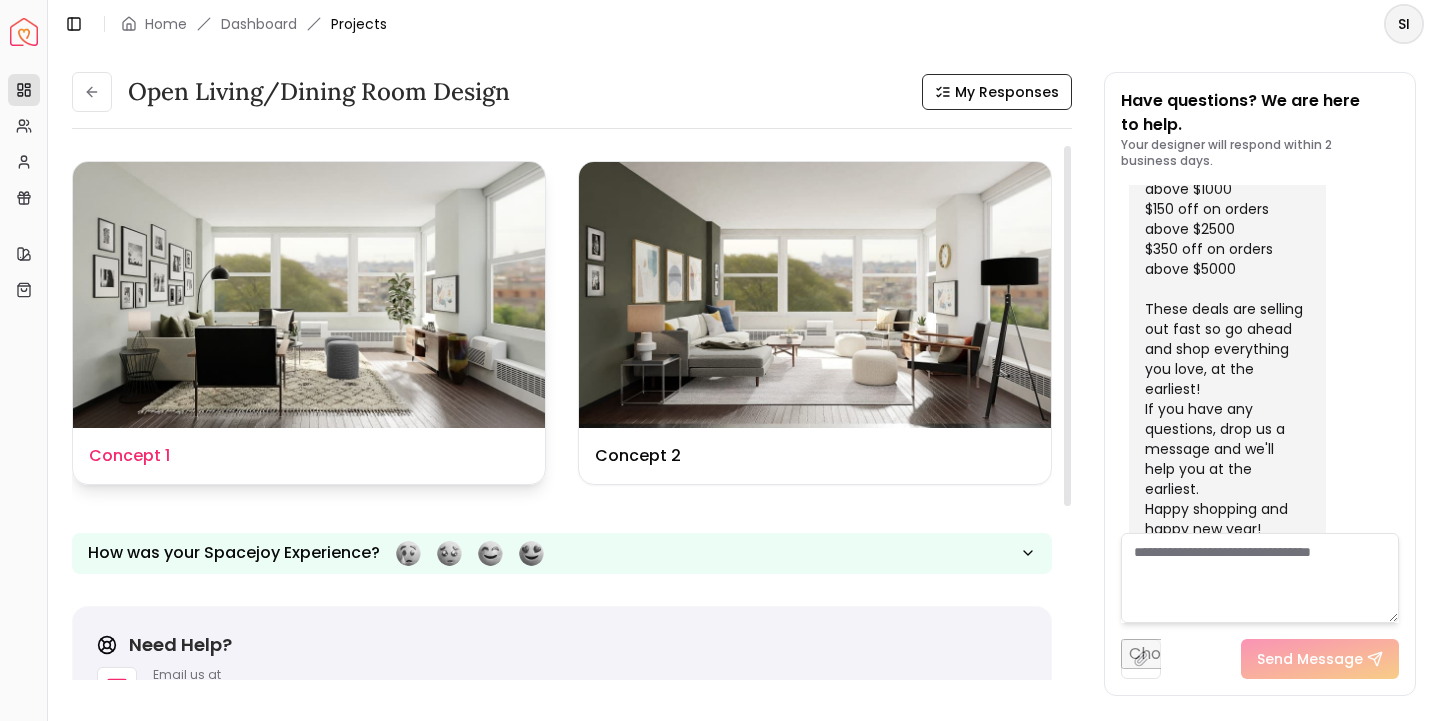 click at bounding box center [309, 295] 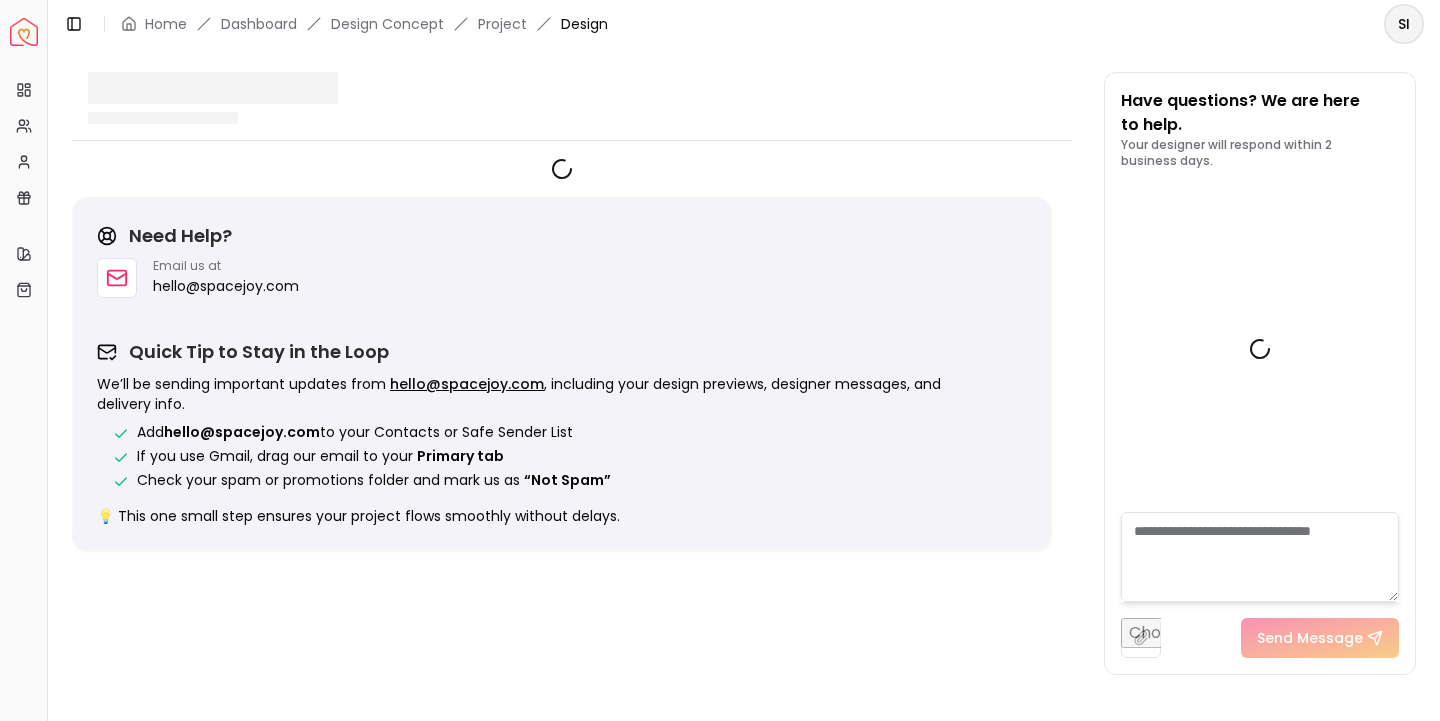 scroll, scrollTop: 2281, scrollLeft: 0, axis: vertical 